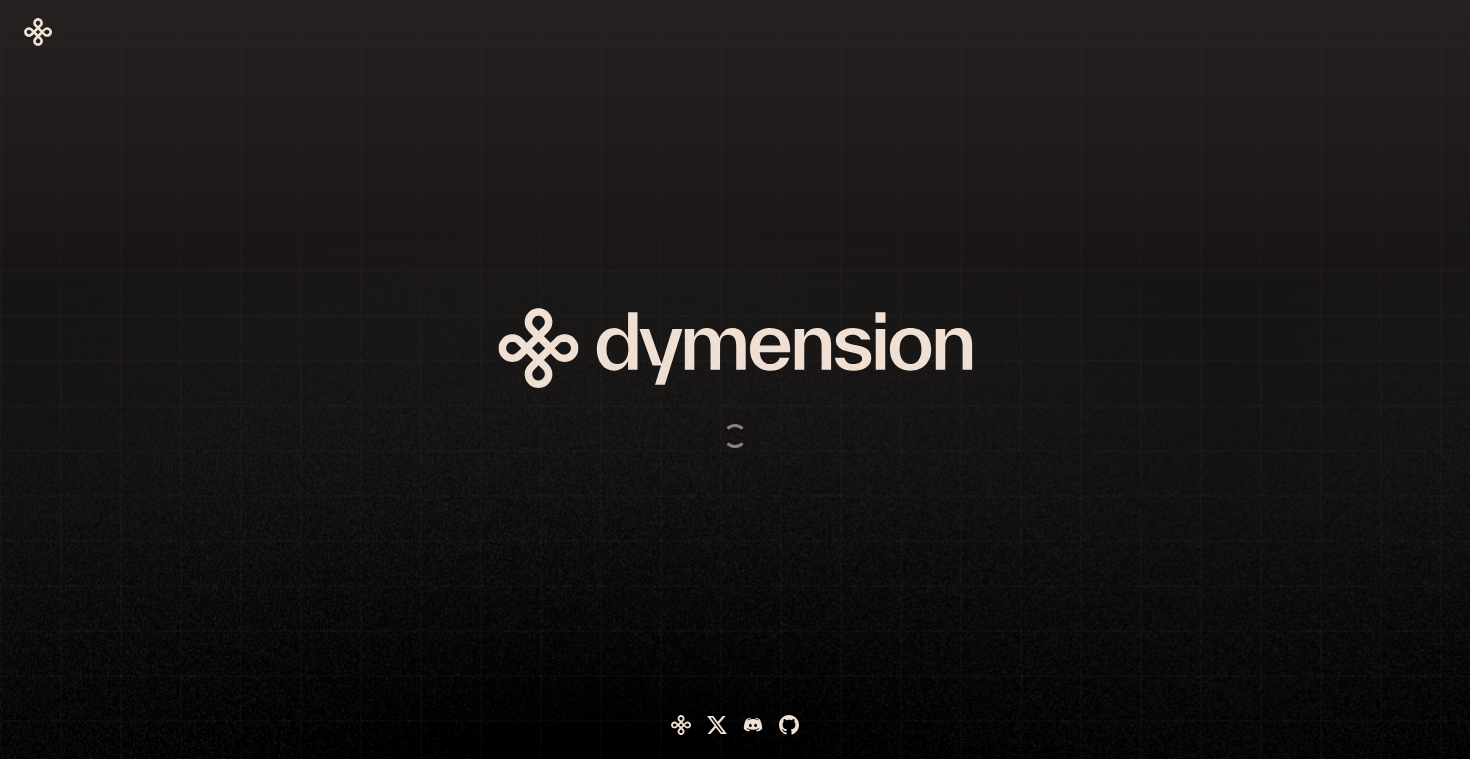 scroll, scrollTop: 0, scrollLeft: 0, axis: both 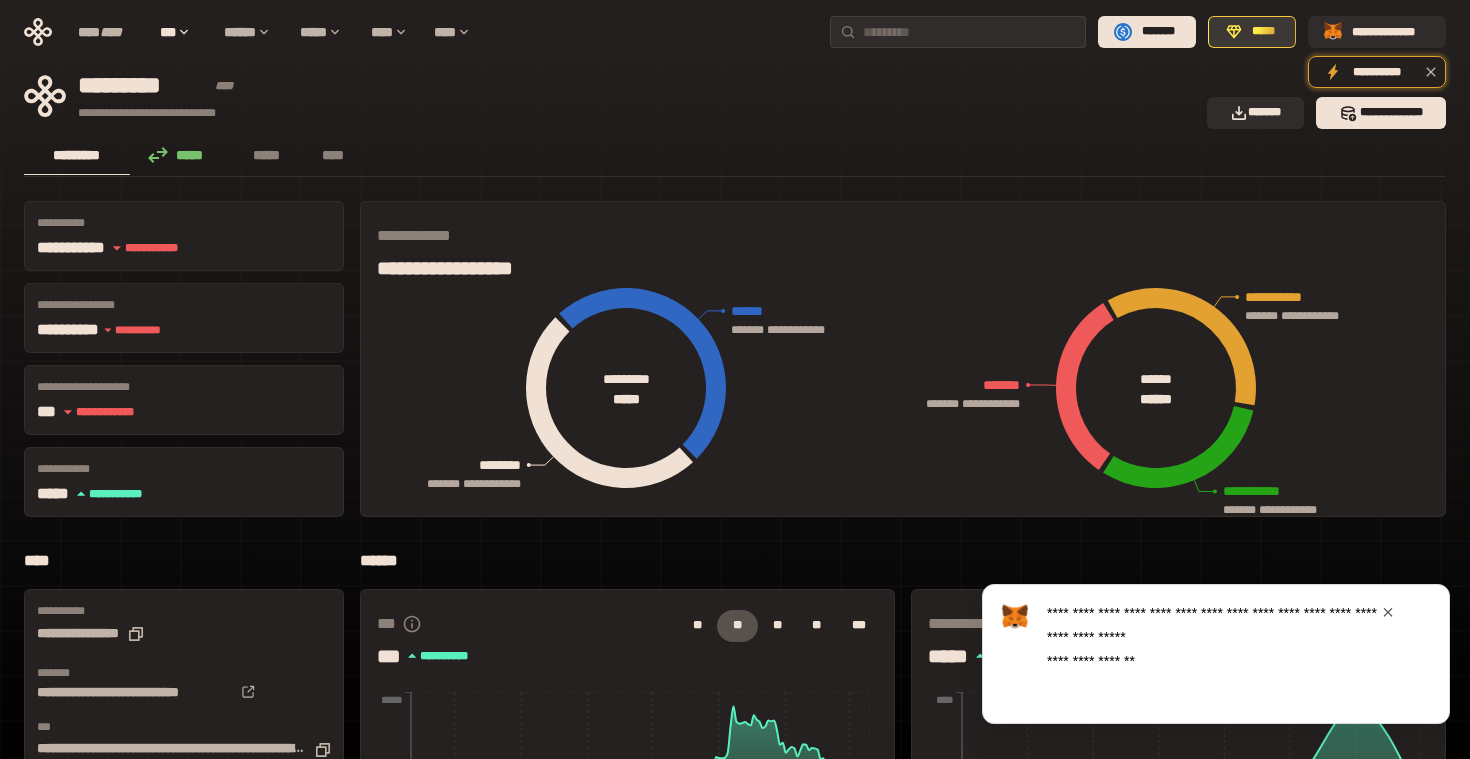 click on "*****" at bounding box center (1263, 32) 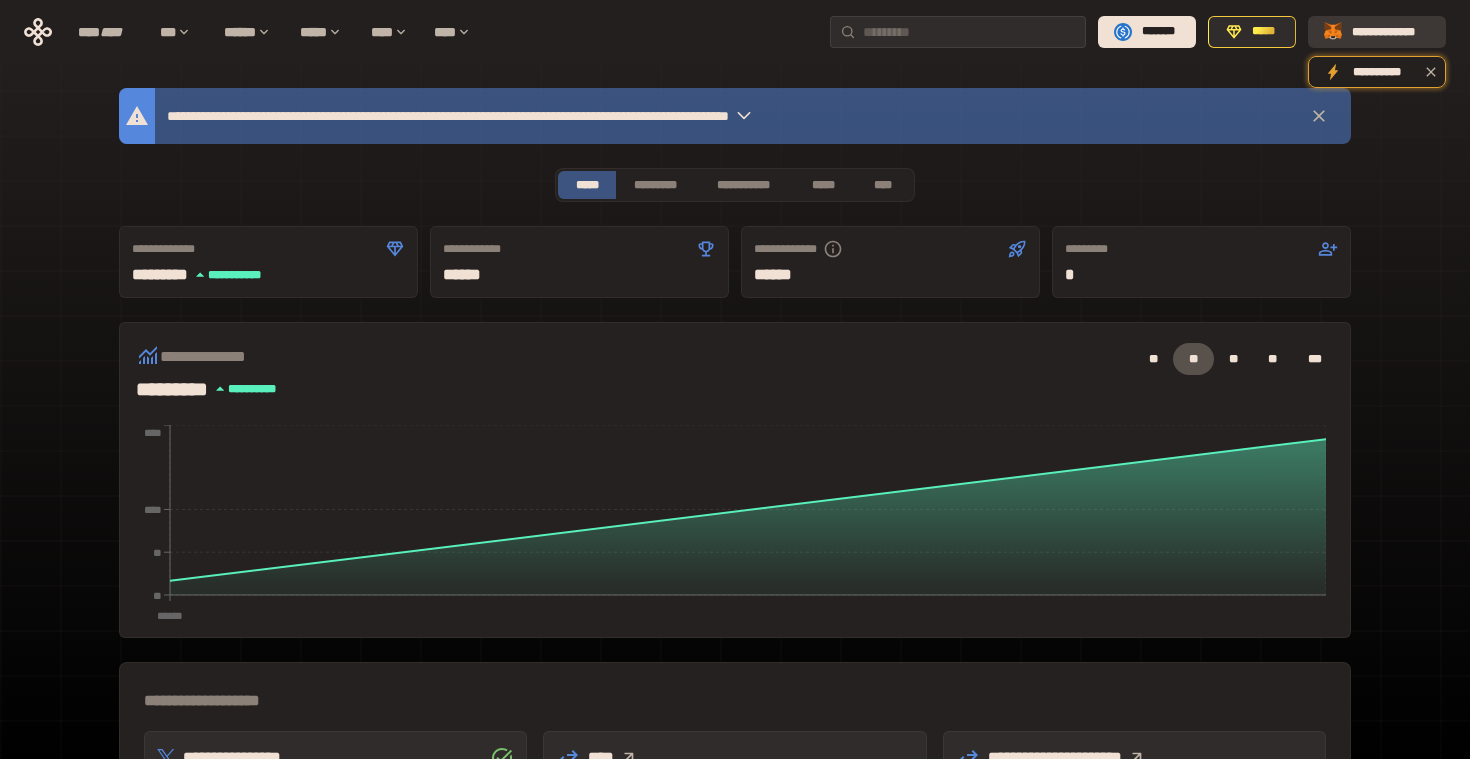 click on "**********" at bounding box center [1391, 32] 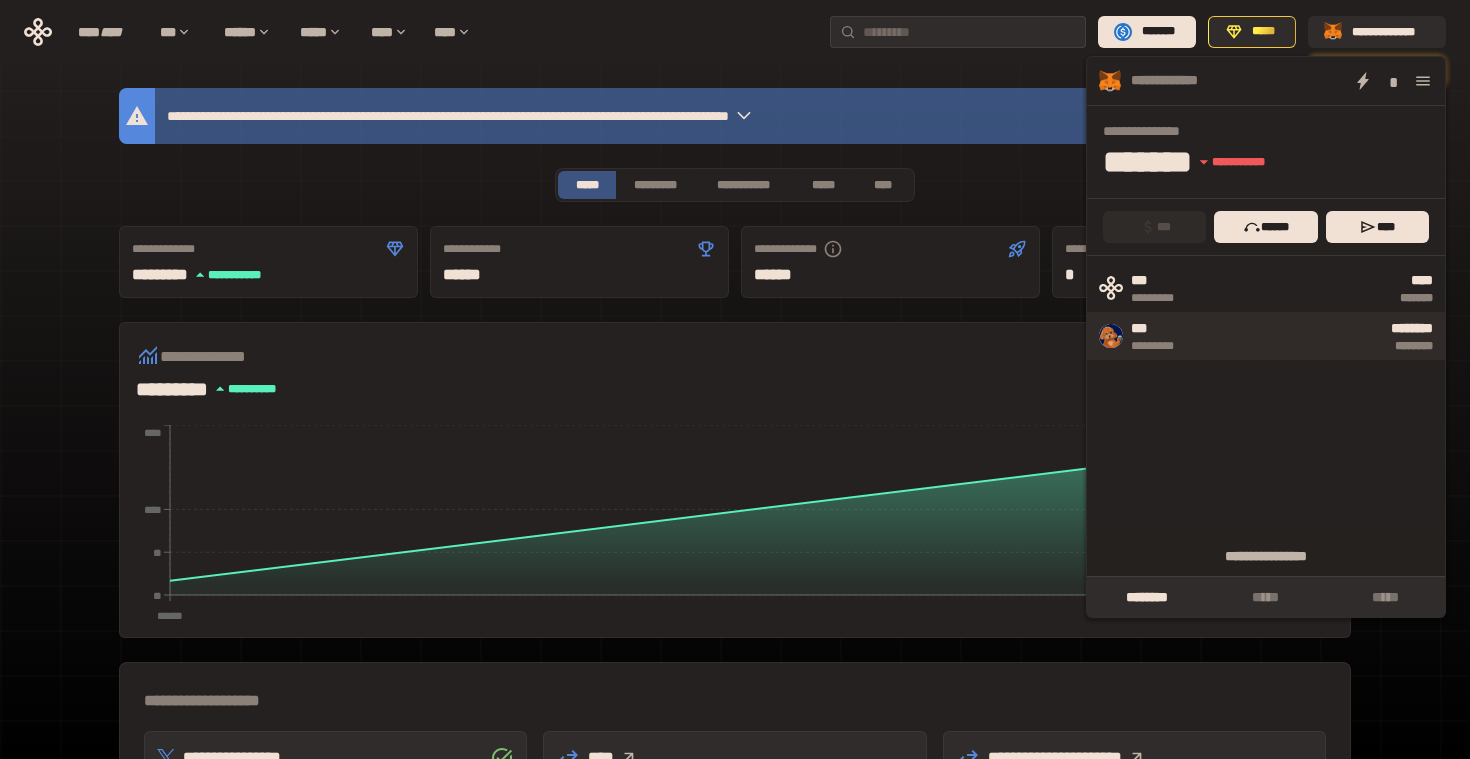 click on "********" at bounding box center (1318, 346) 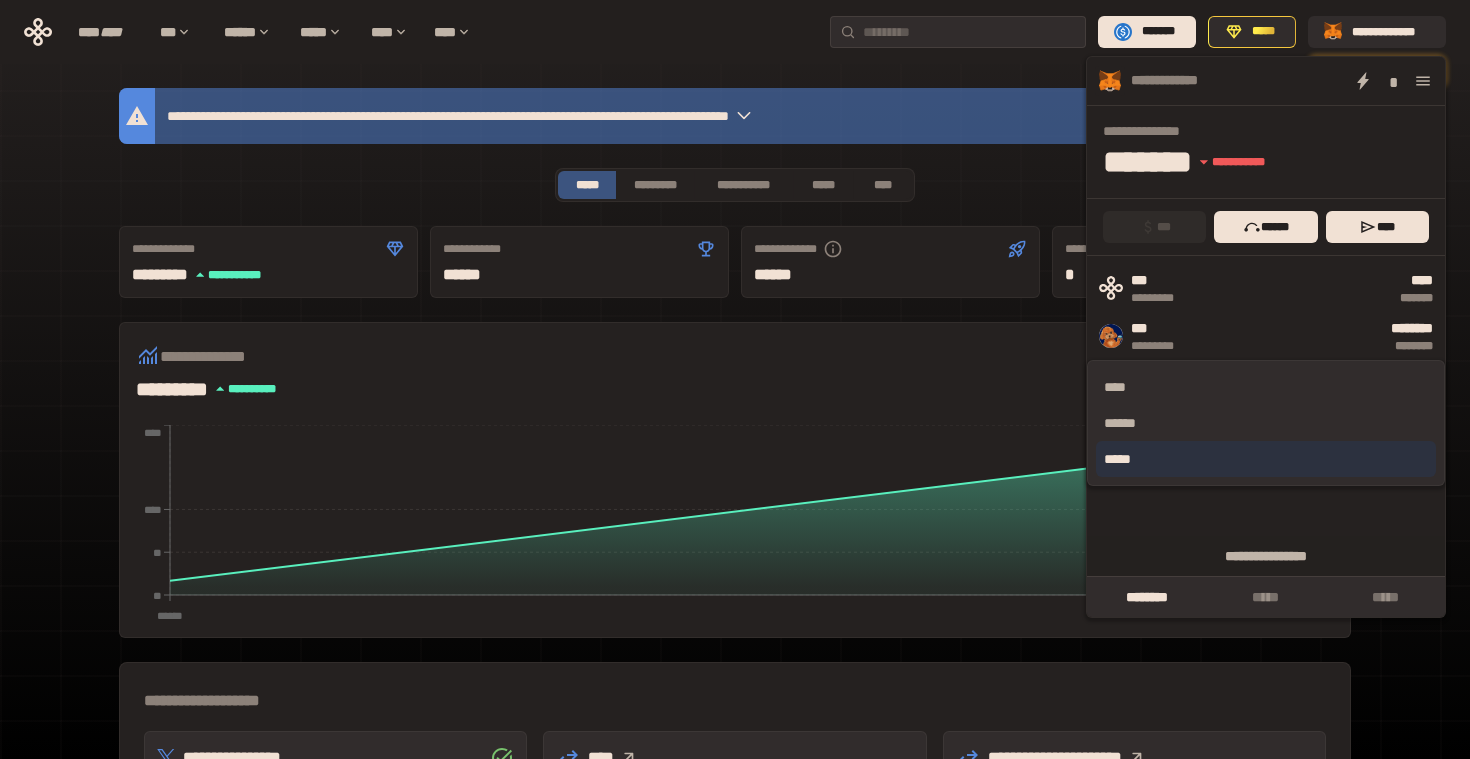 click on "*****" at bounding box center [1266, 459] 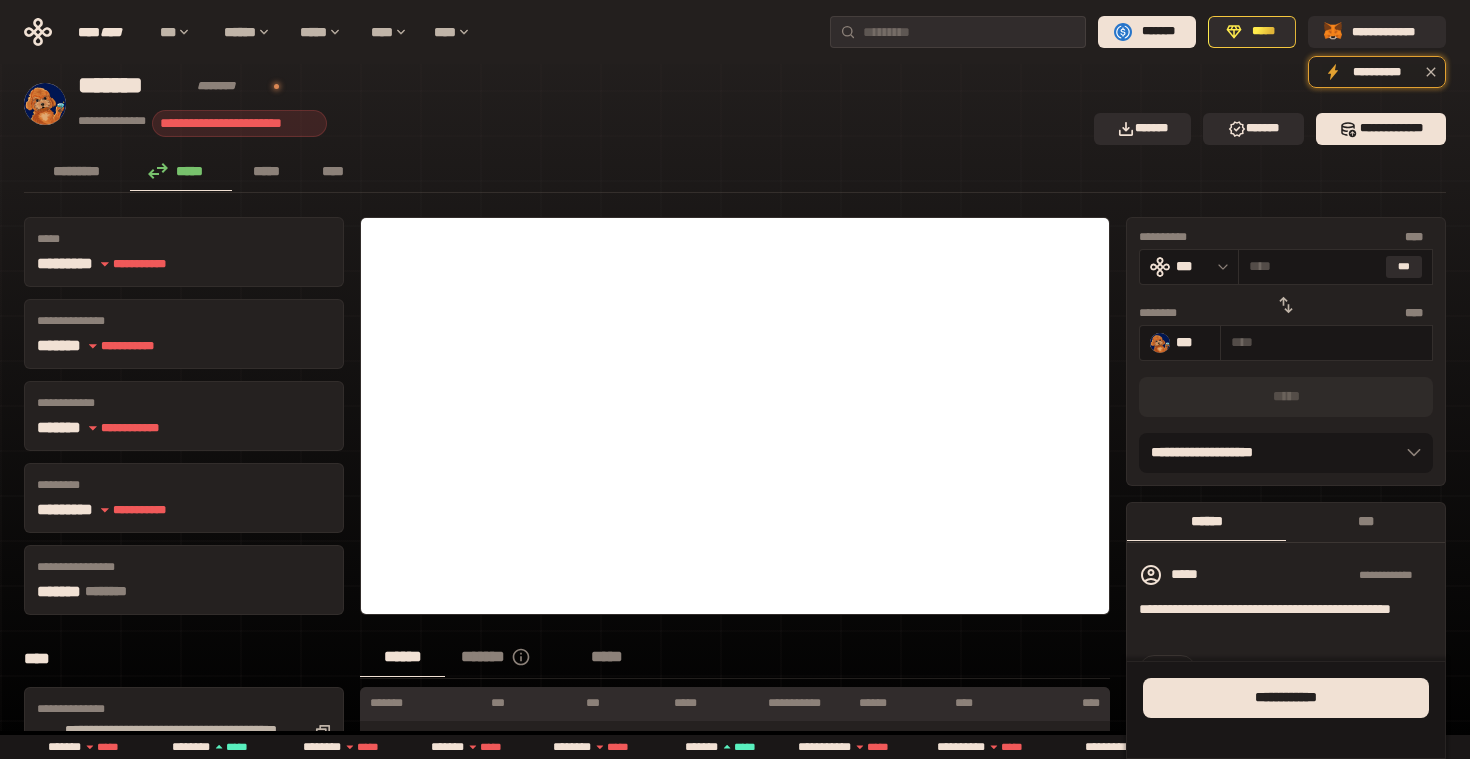 click 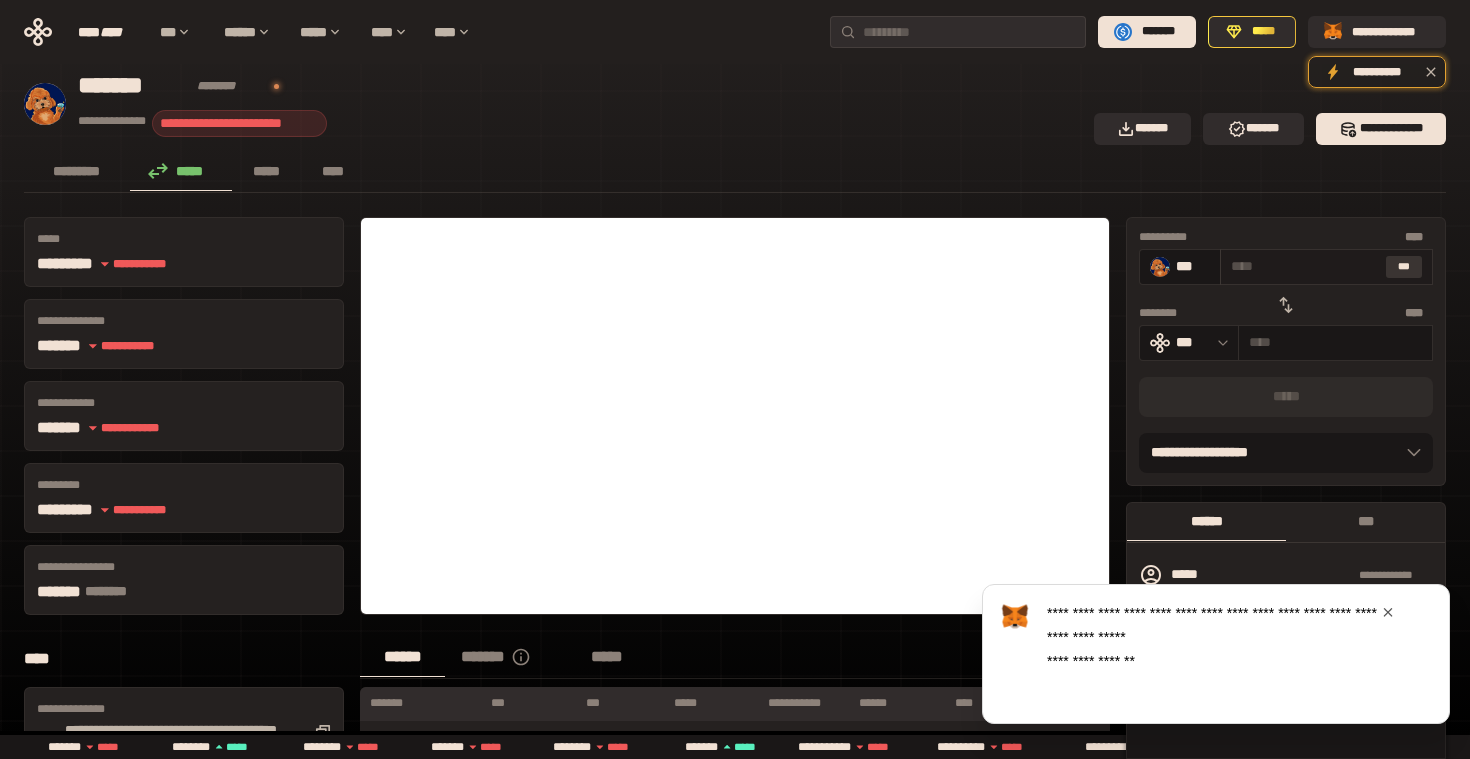 click on "***" at bounding box center (1404, 267) 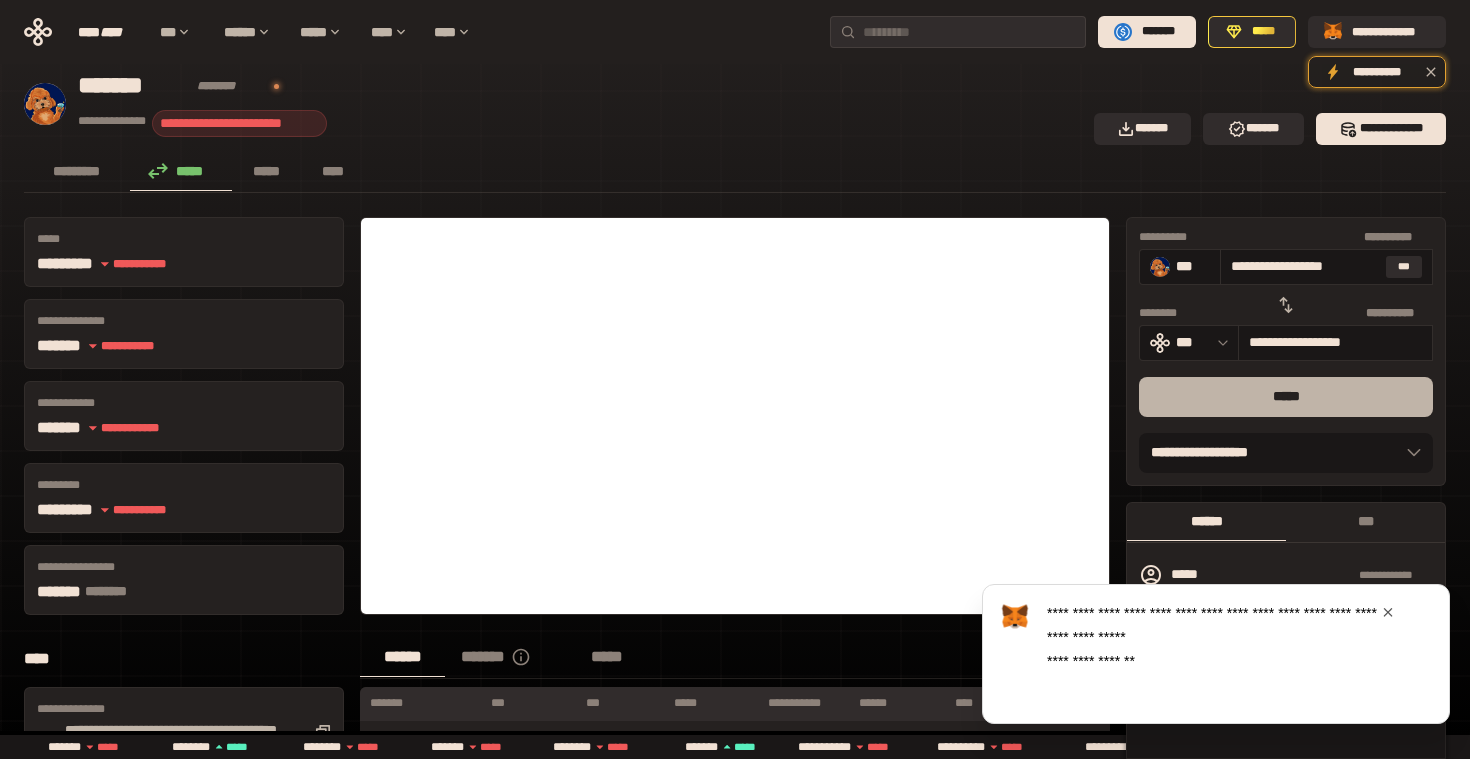 click on "*****" at bounding box center [1286, 397] 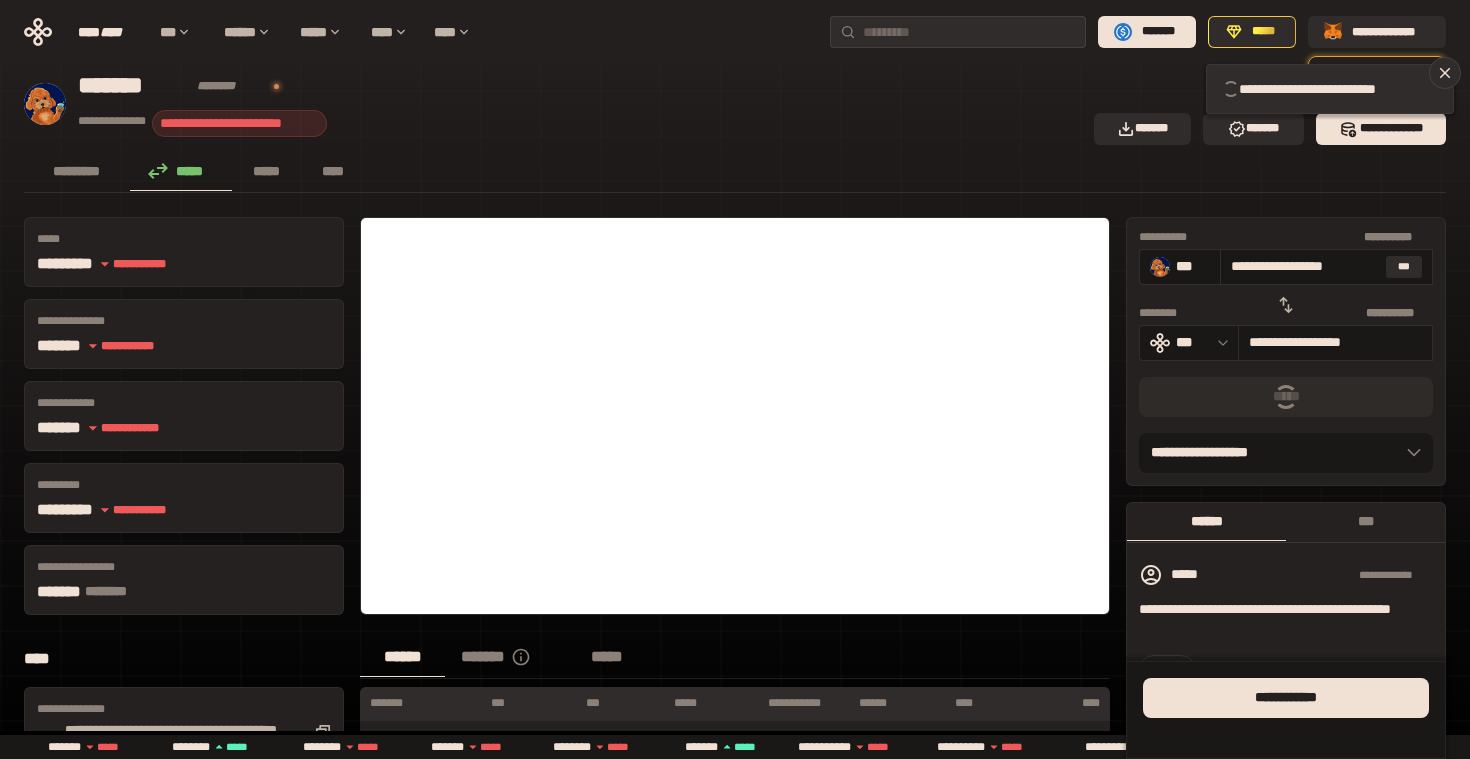 type 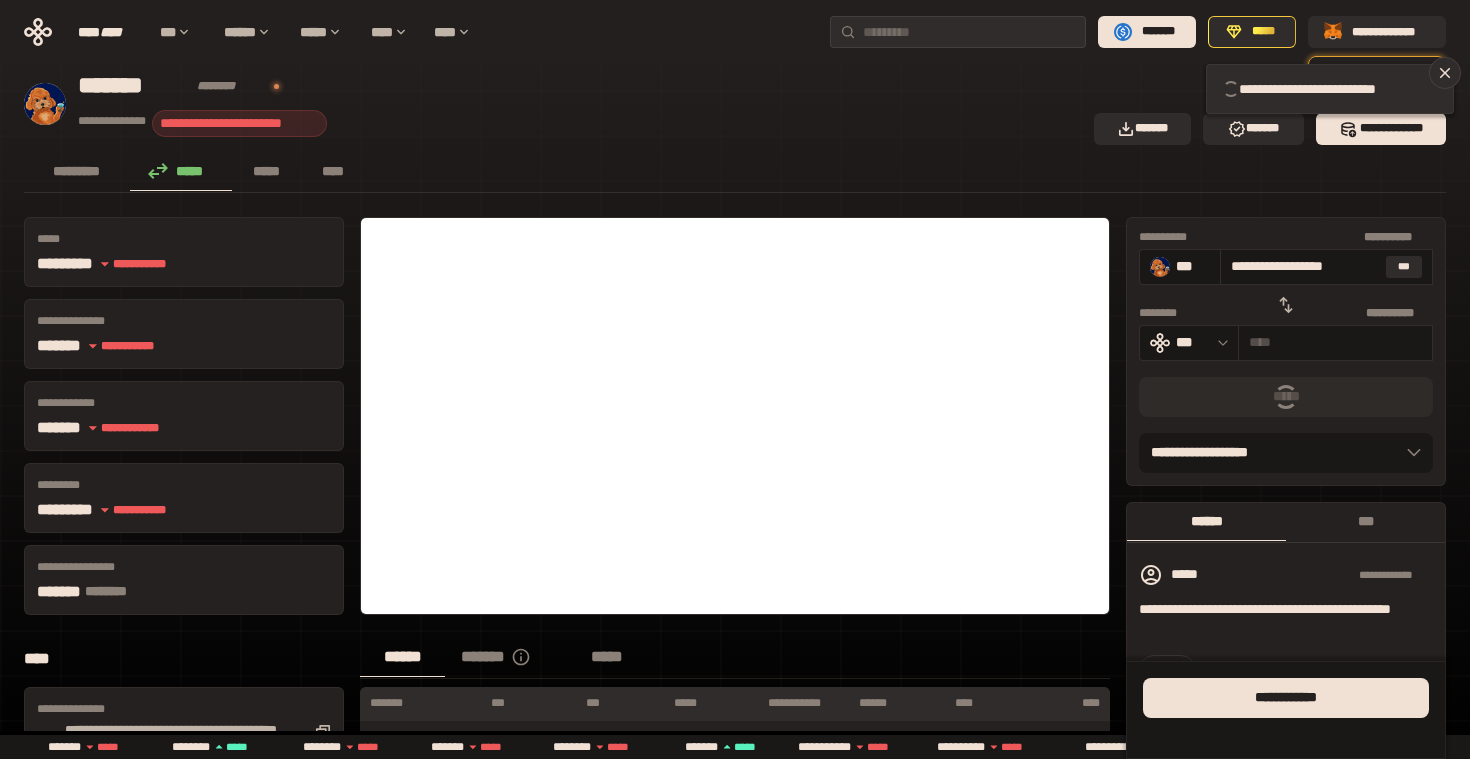 type 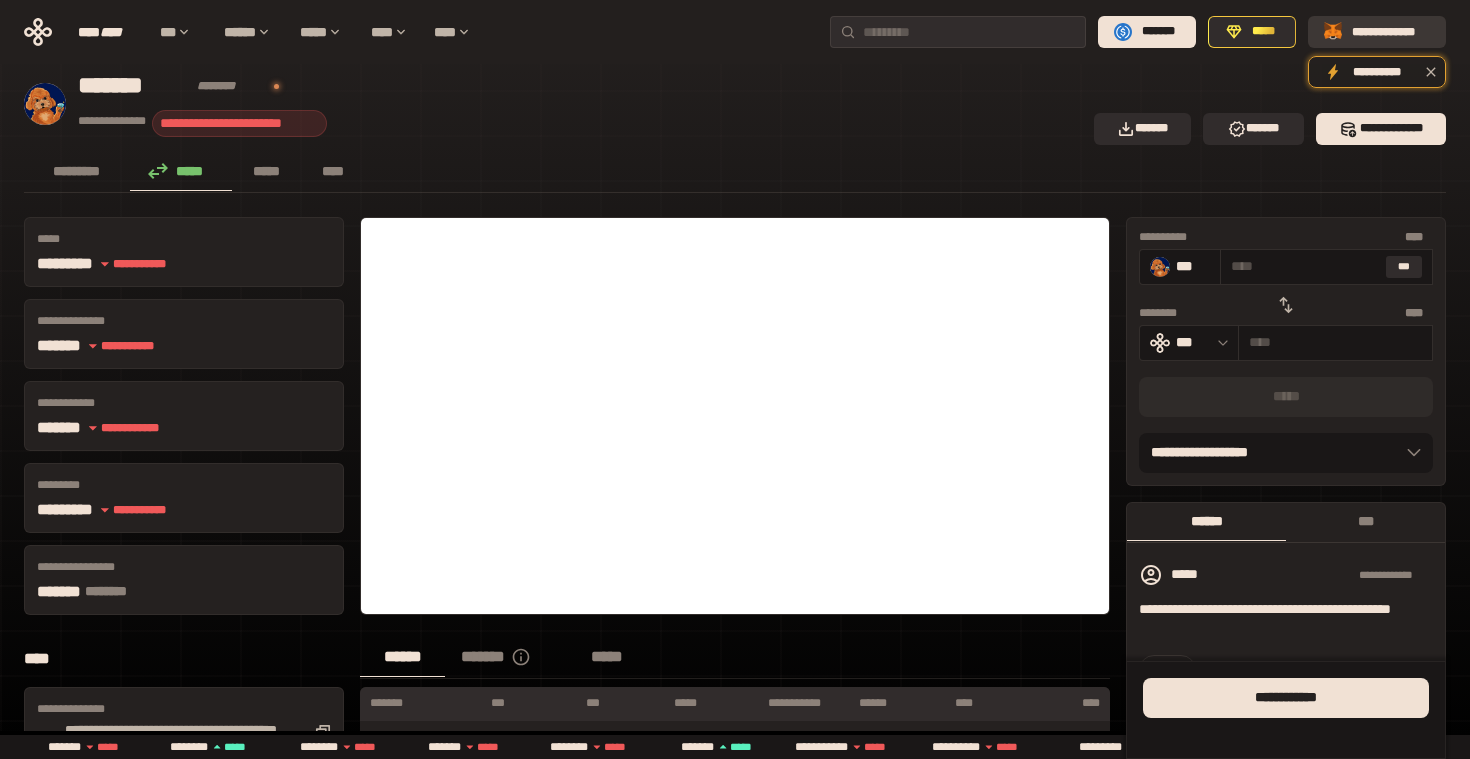 click on "**********" at bounding box center (1391, 32) 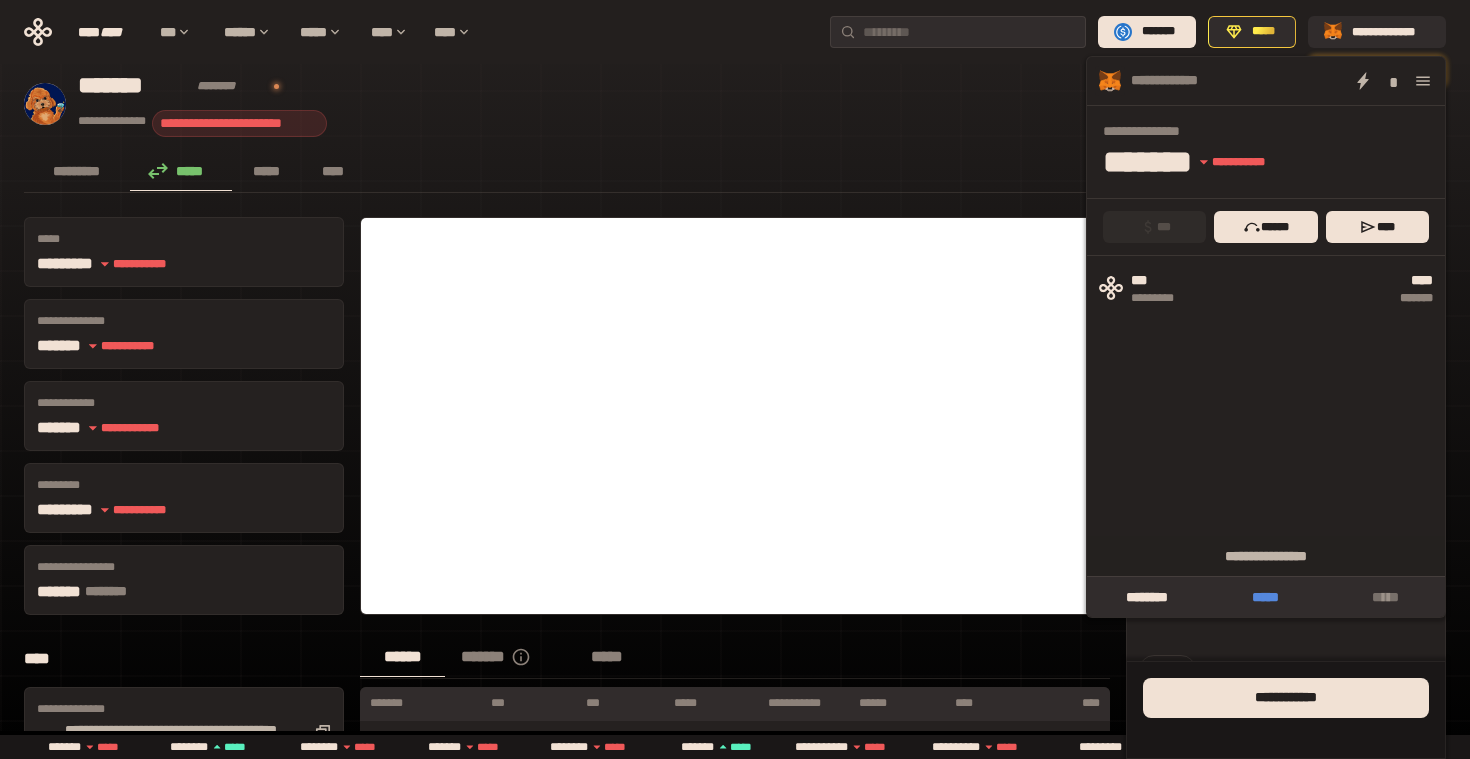 click on "*****" at bounding box center [1265, 597] 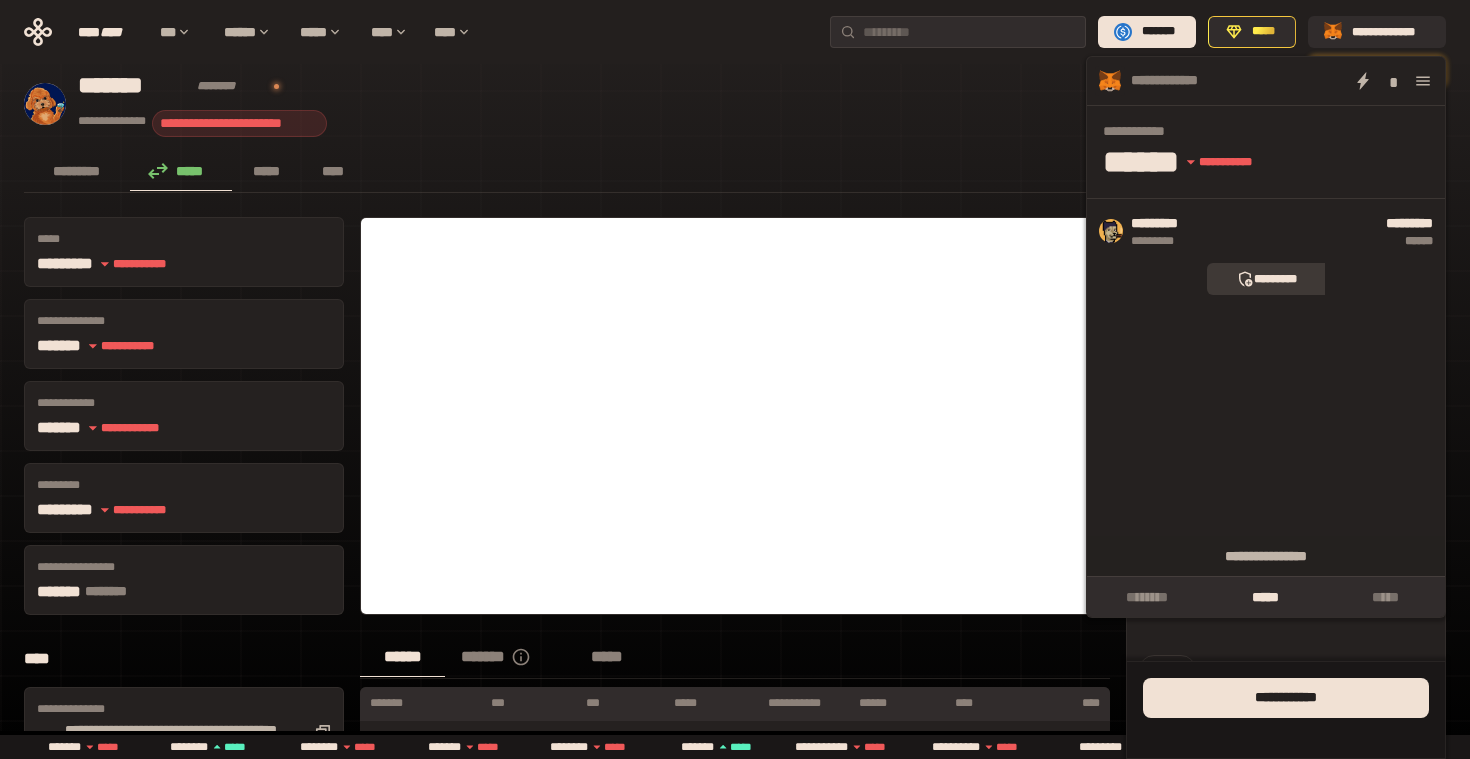 click on "*********" at bounding box center (1266, 279) 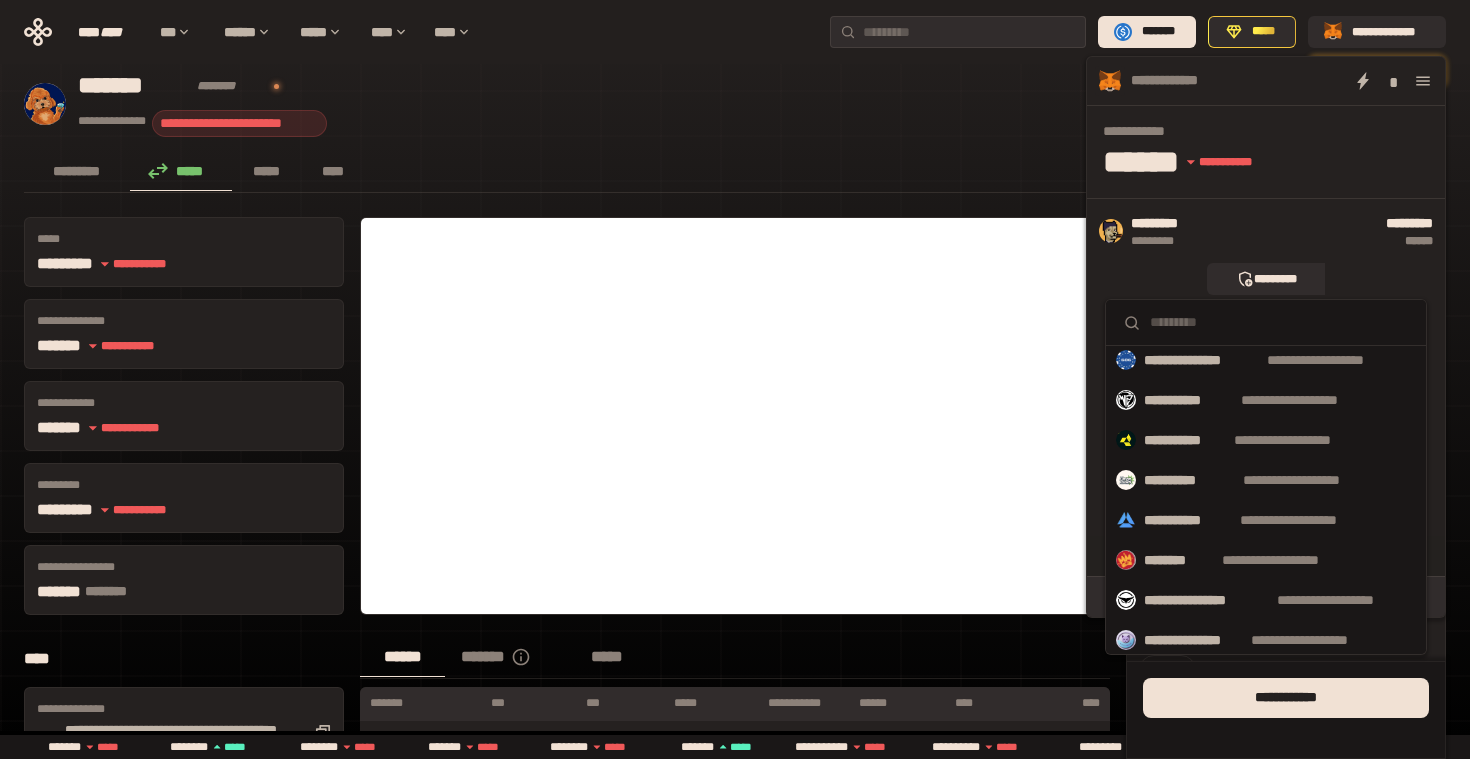 scroll, scrollTop: 129, scrollLeft: 0, axis: vertical 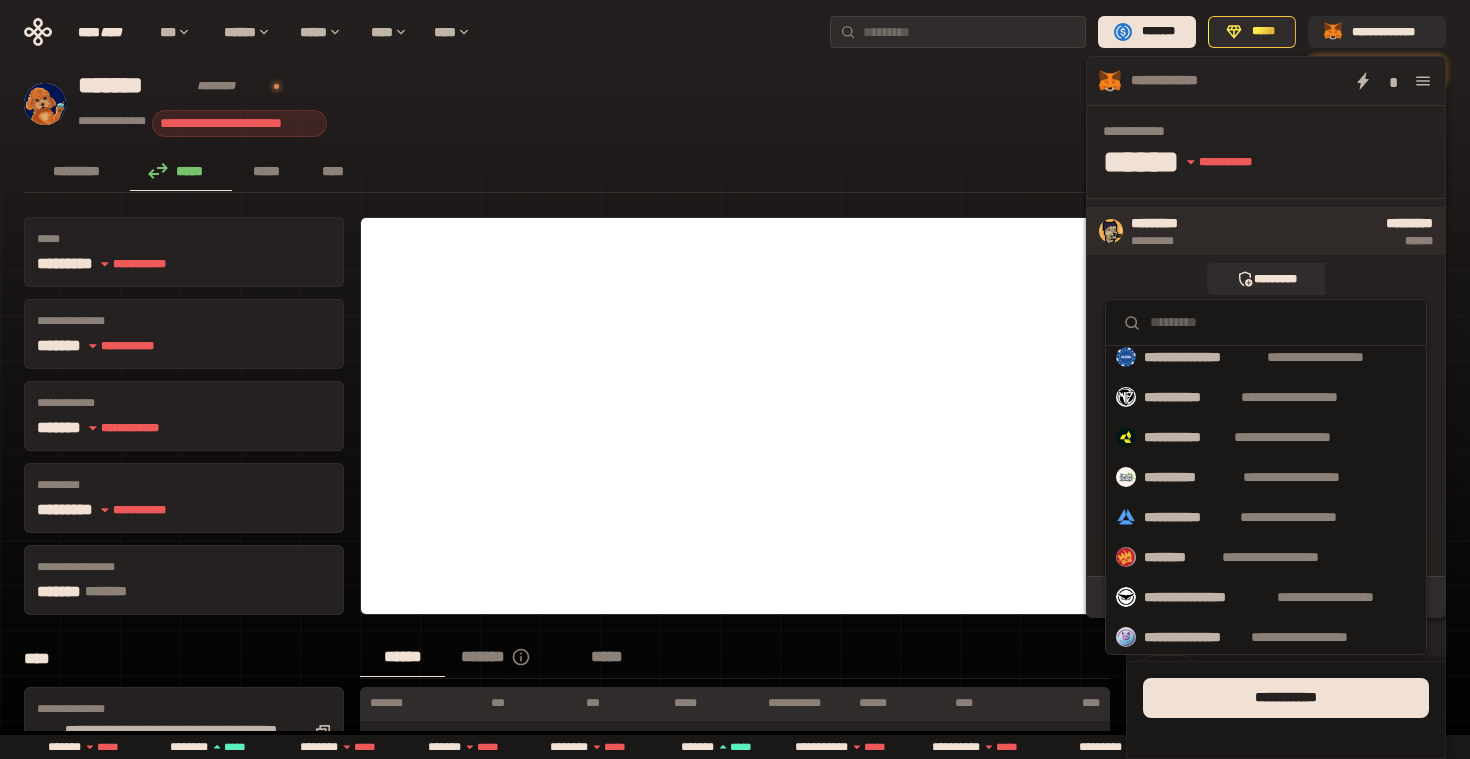 click on "*********" at bounding box center (1240, 224) 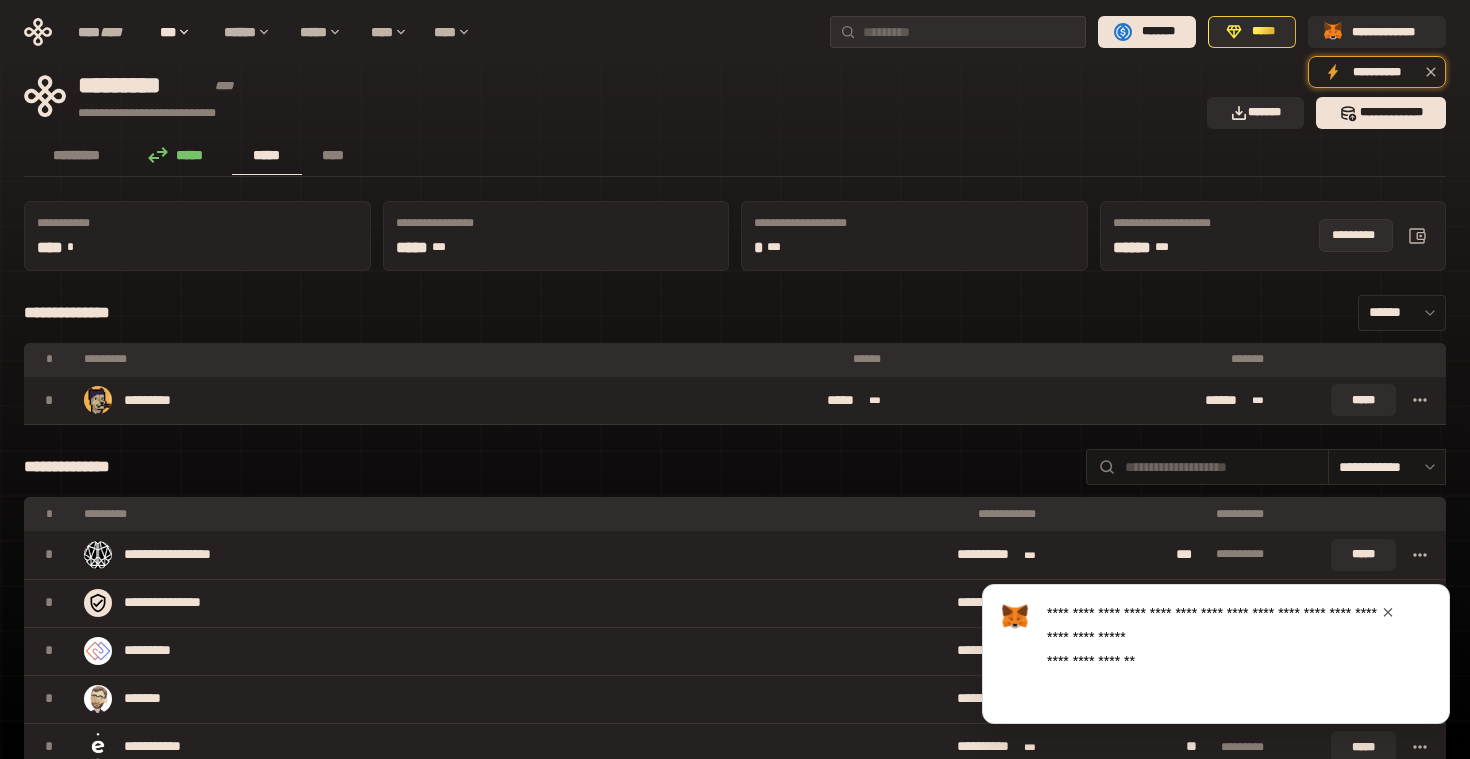 click 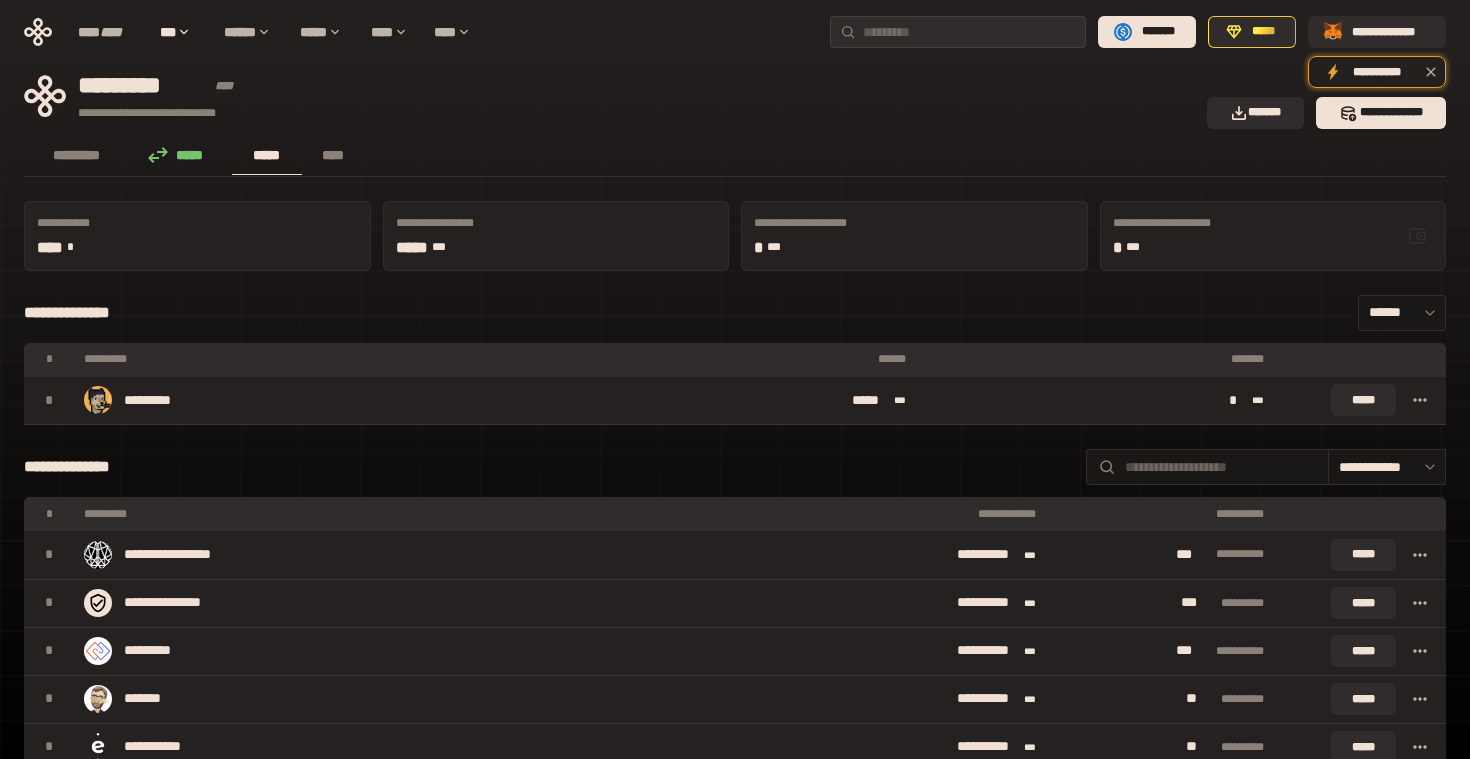 click on "*****" at bounding box center [181, 155] 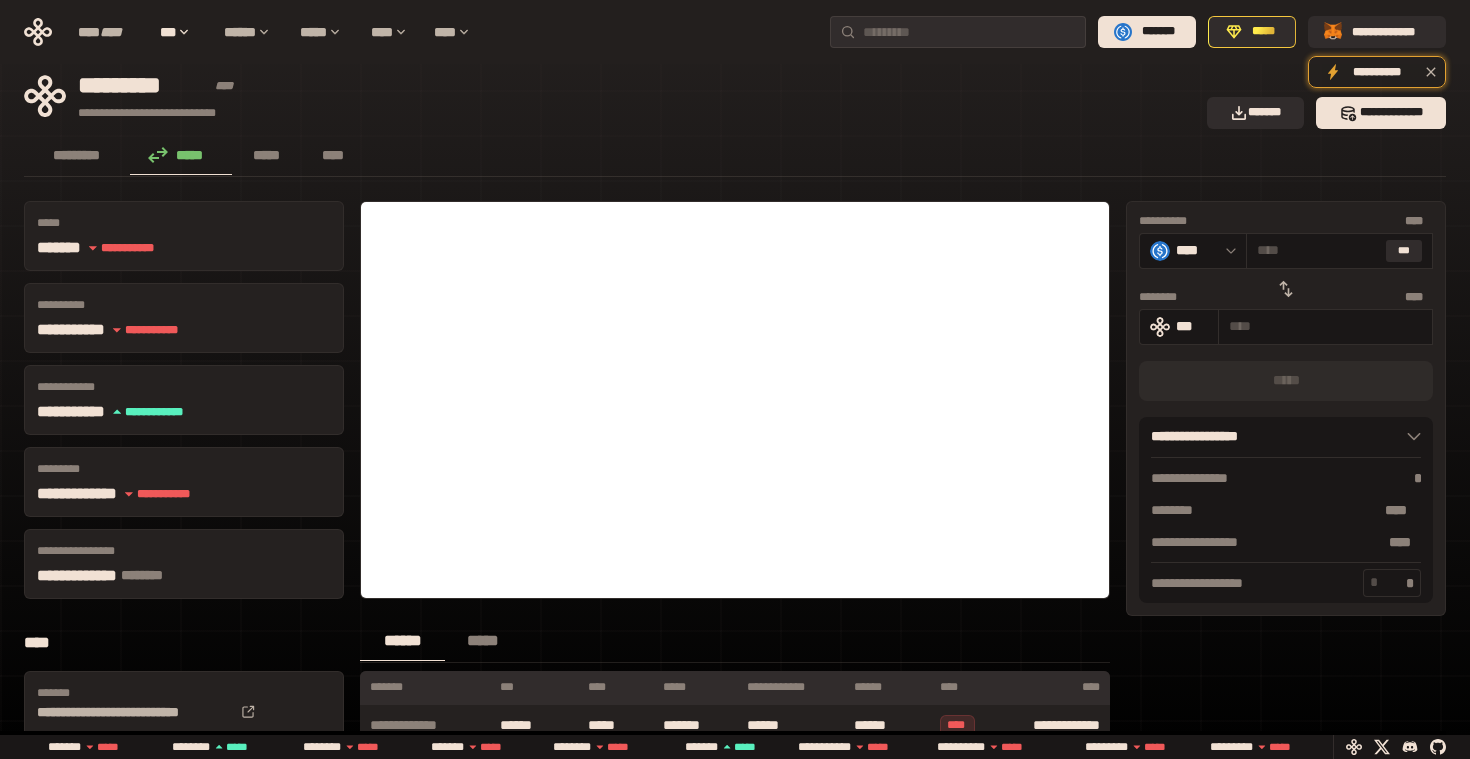 scroll, scrollTop: 375, scrollLeft: 0, axis: vertical 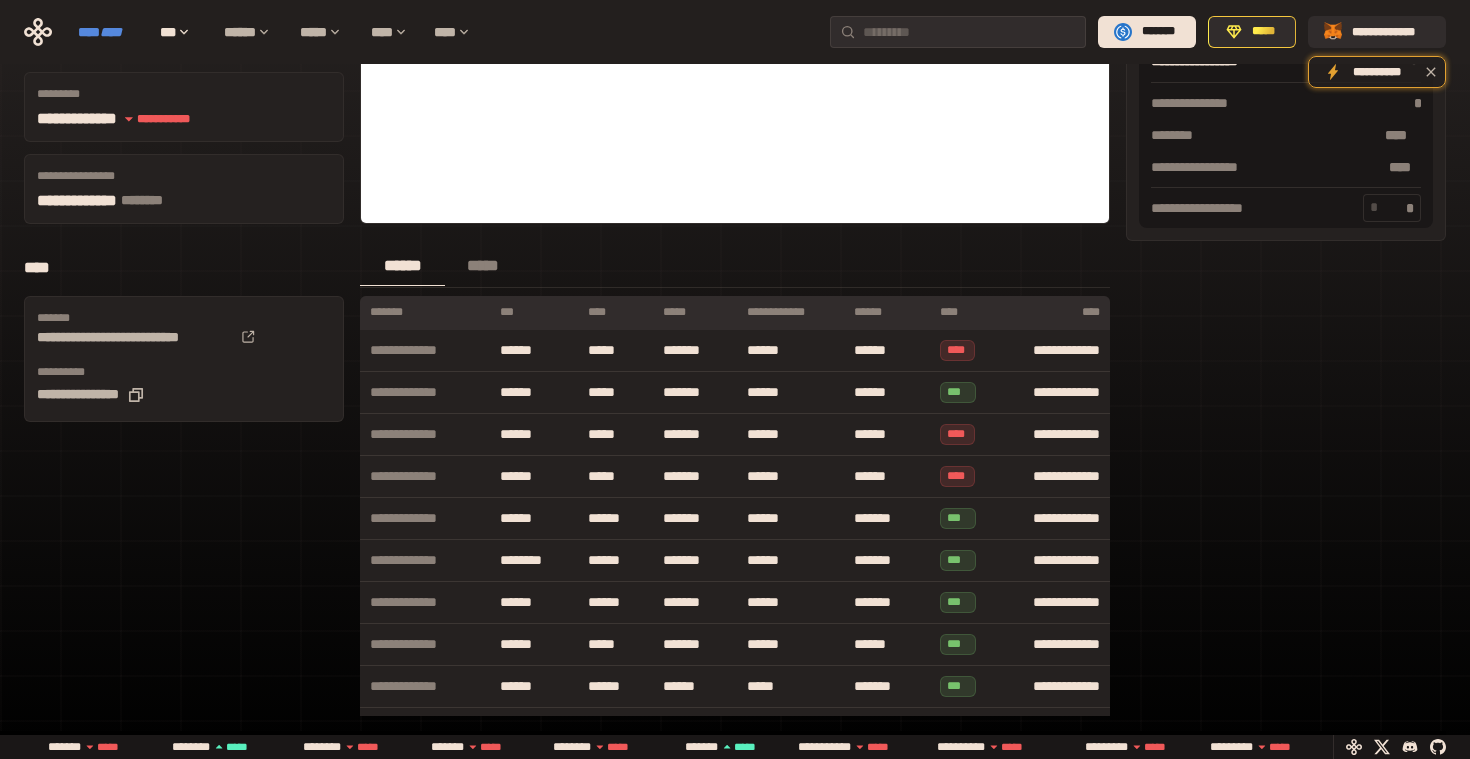 click on "****" at bounding box center (111, 32) 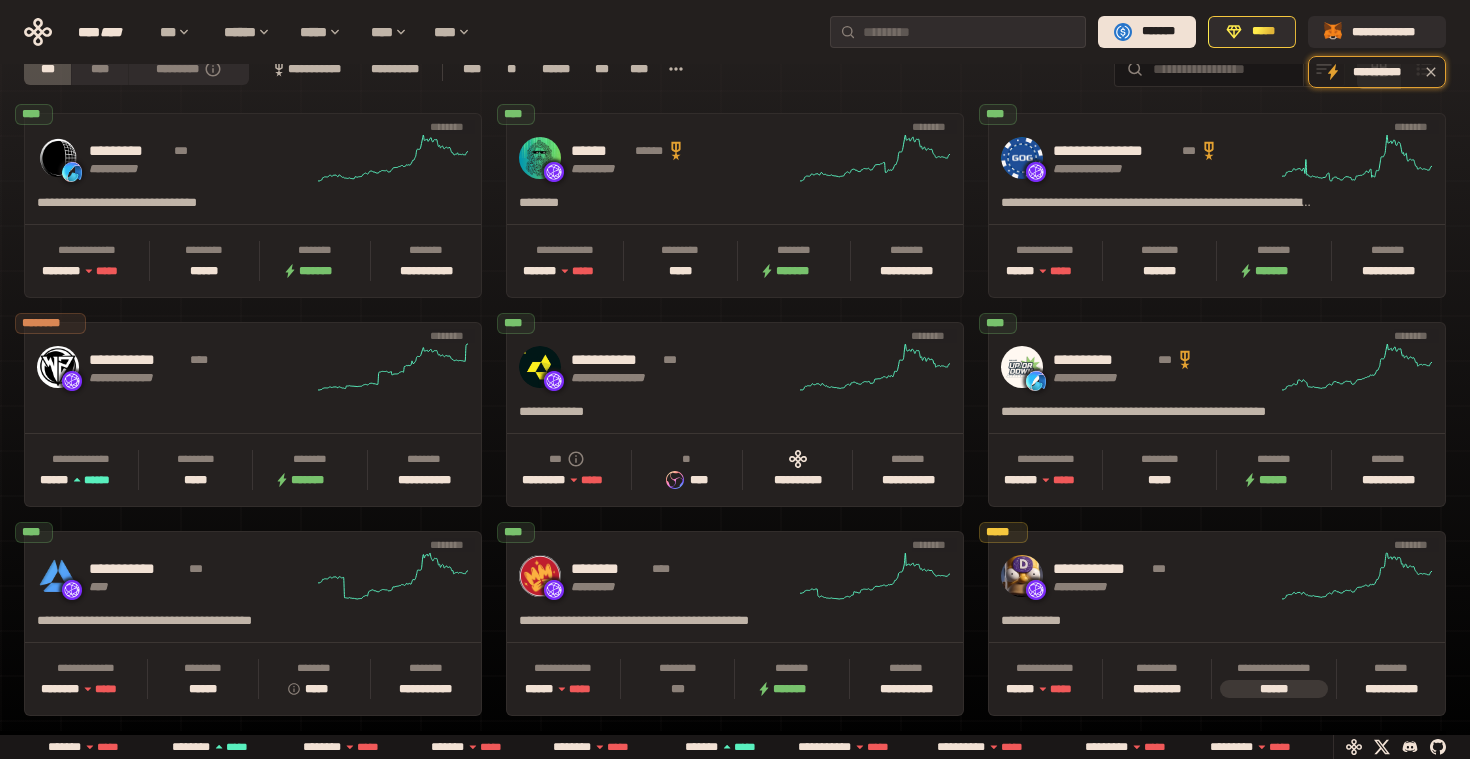 scroll, scrollTop: 0, scrollLeft: 436, axis: horizontal 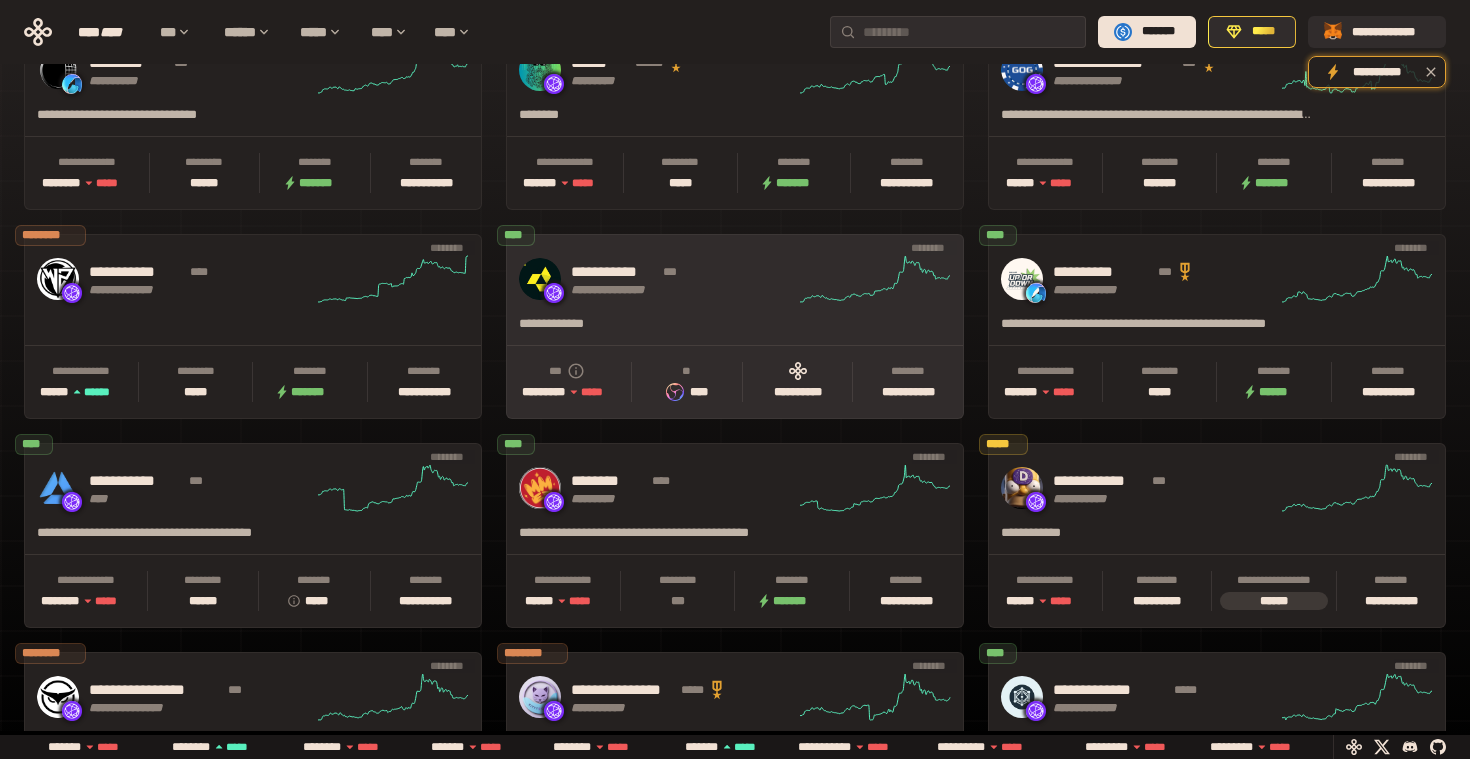 click on "**********" at bounding box center [683, 272] 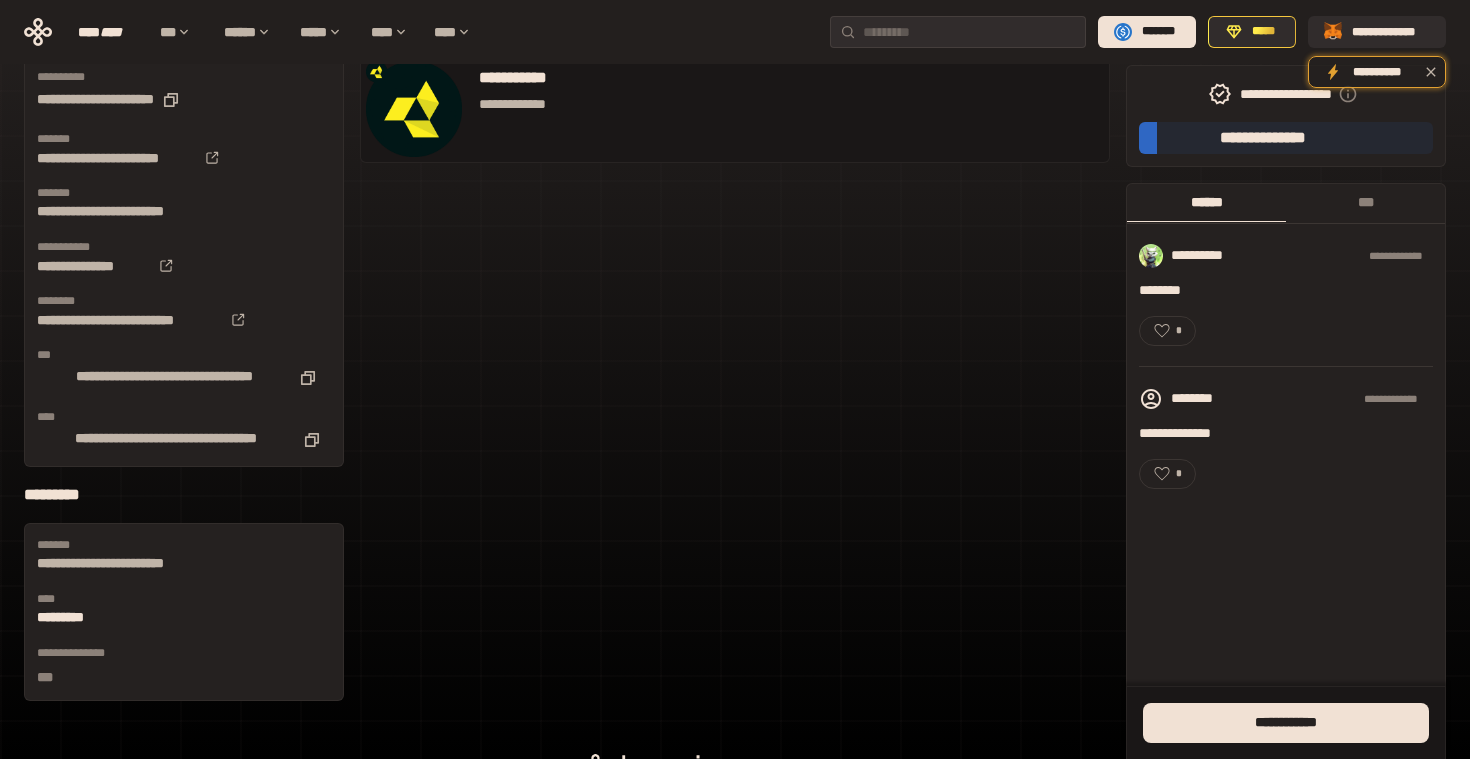 scroll, scrollTop: 543, scrollLeft: 0, axis: vertical 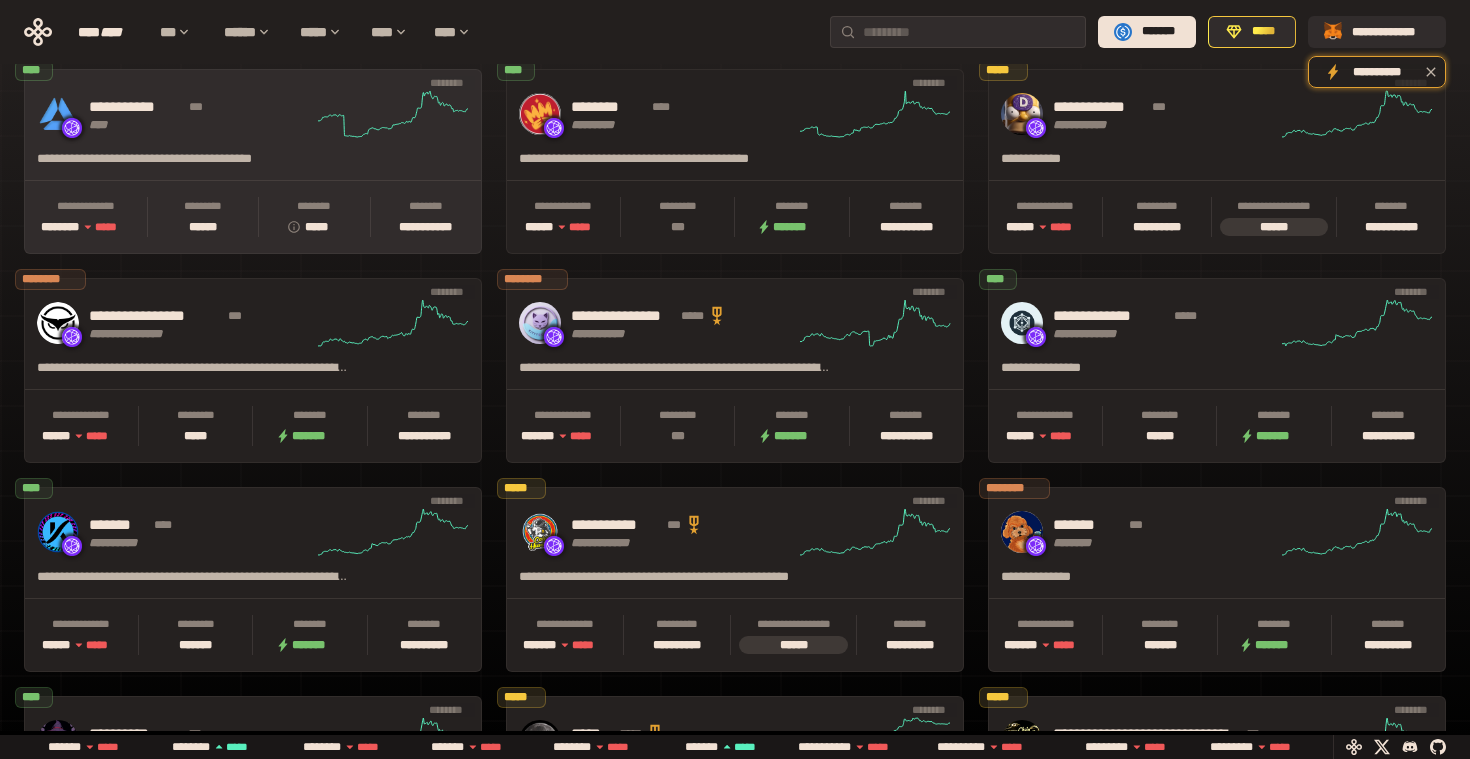 click on "**********" at bounding box center [201, 114] 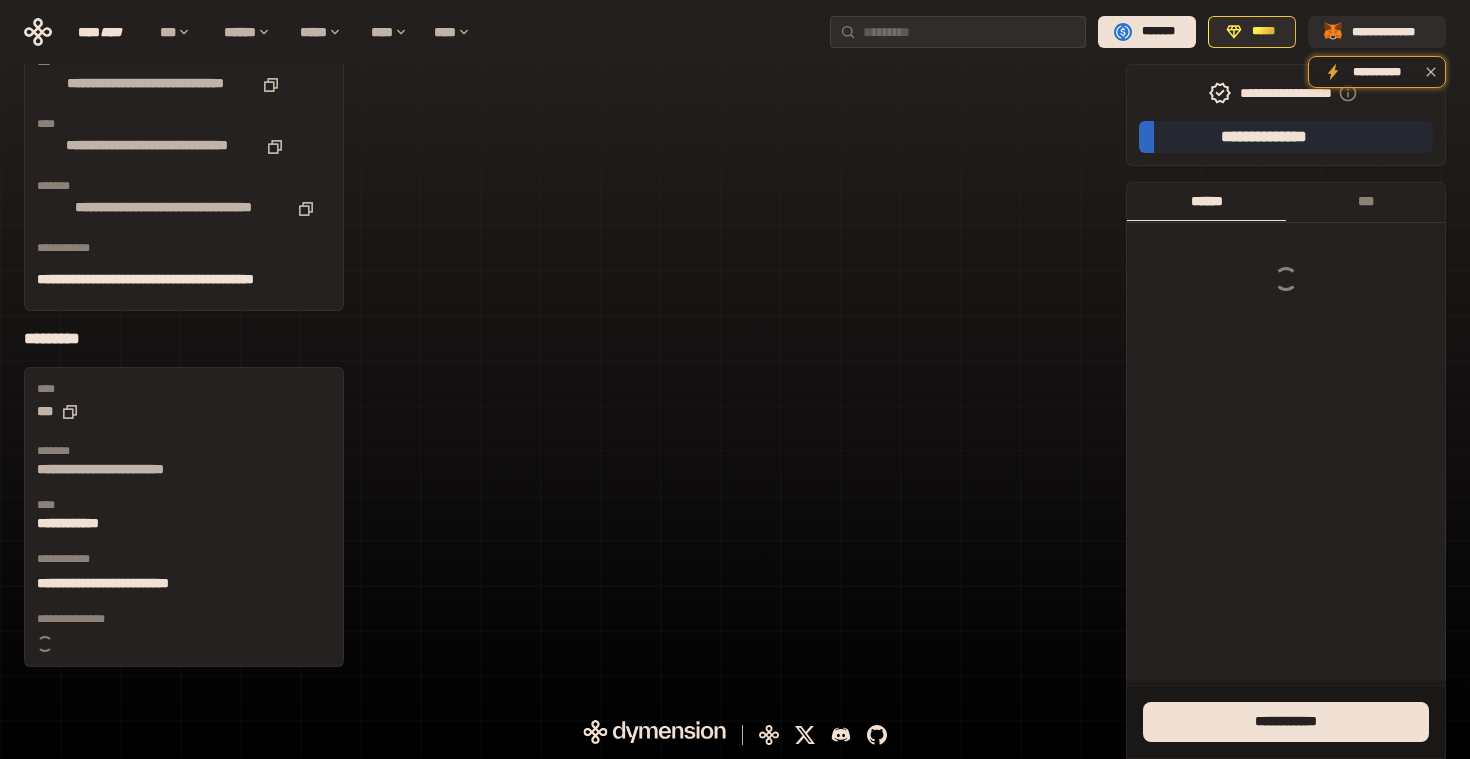 scroll, scrollTop: 0, scrollLeft: 0, axis: both 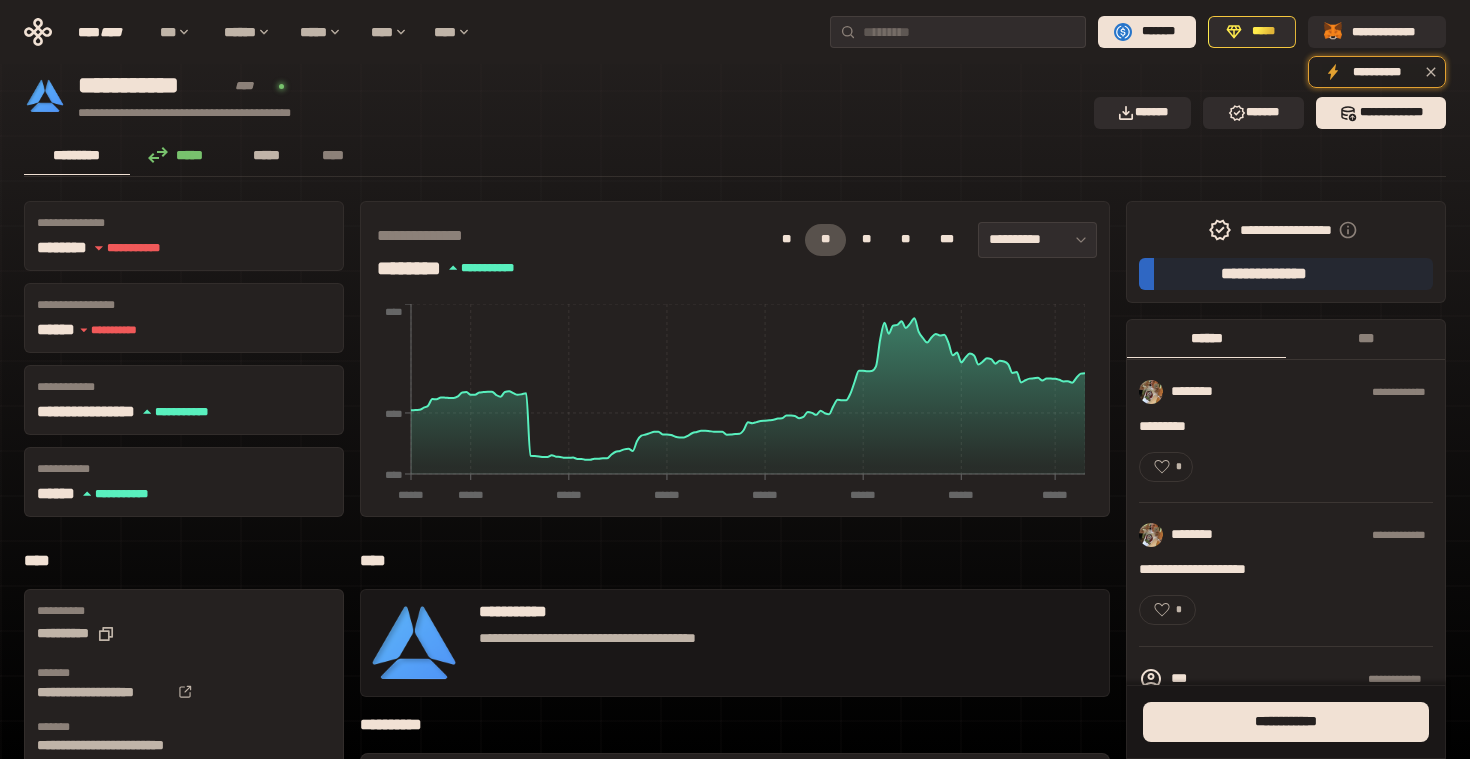 click on "*****" at bounding box center [267, 155] 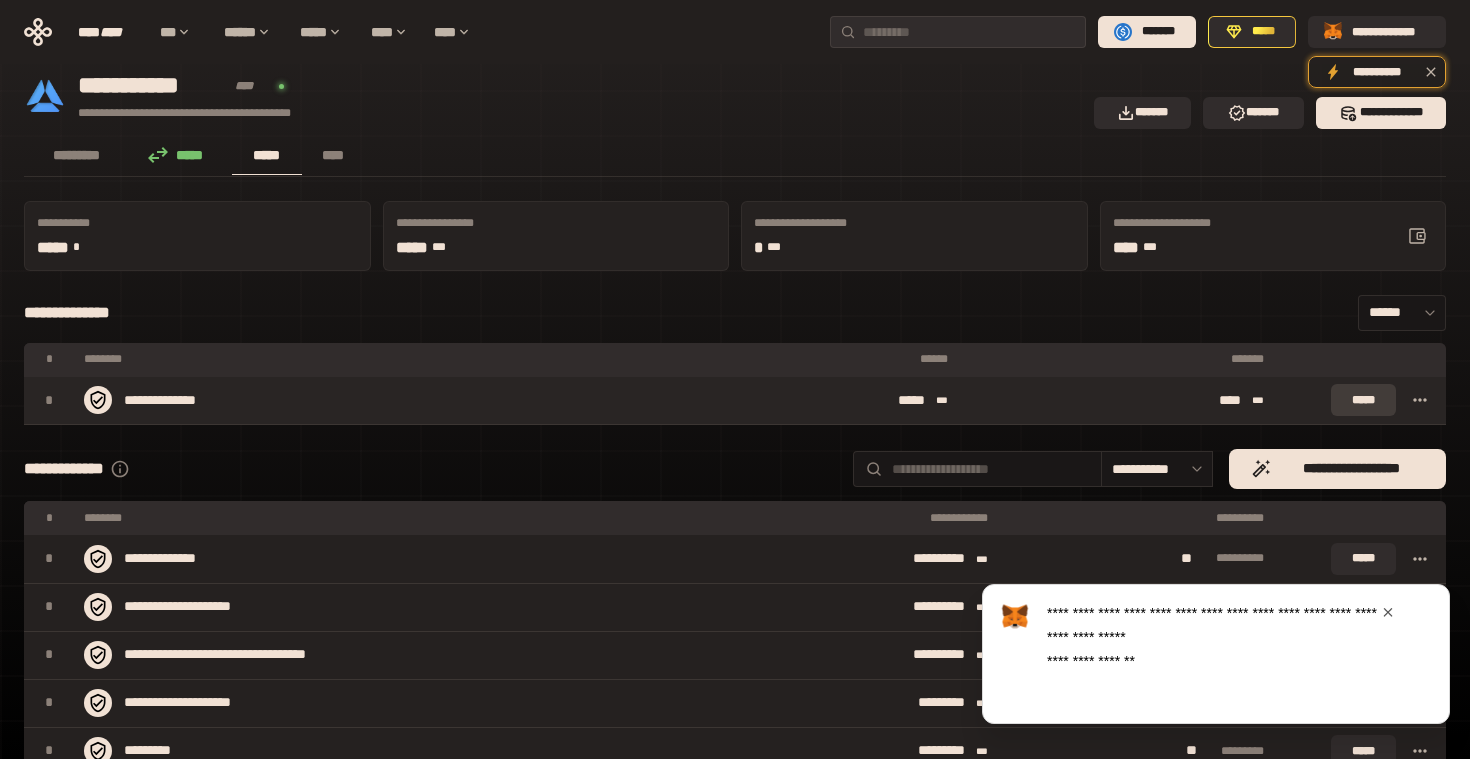 click on "*****" at bounding box center [1363, 400] 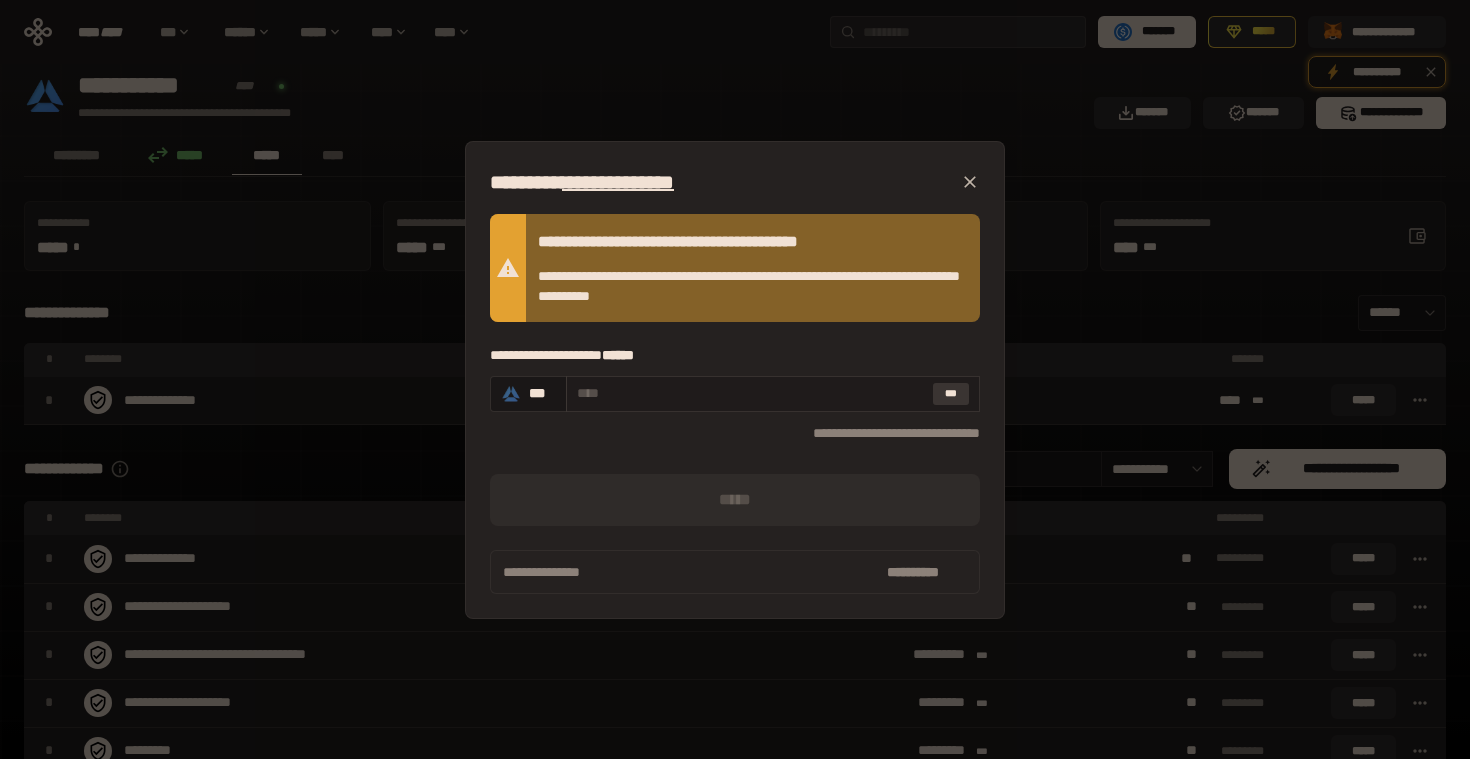click on "***" at bounding box center (951, 394) 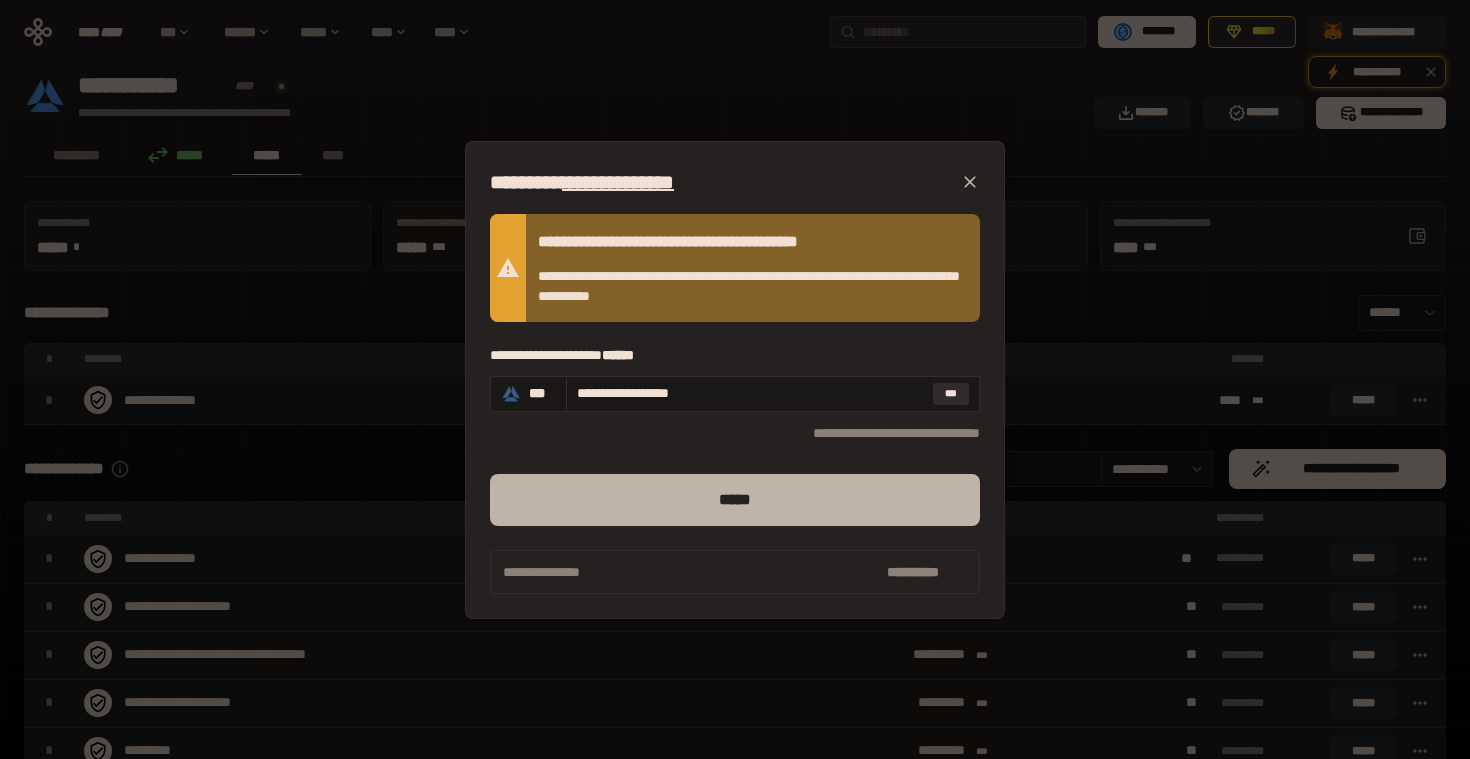 click on "*****" at bounding box center [735, 500] 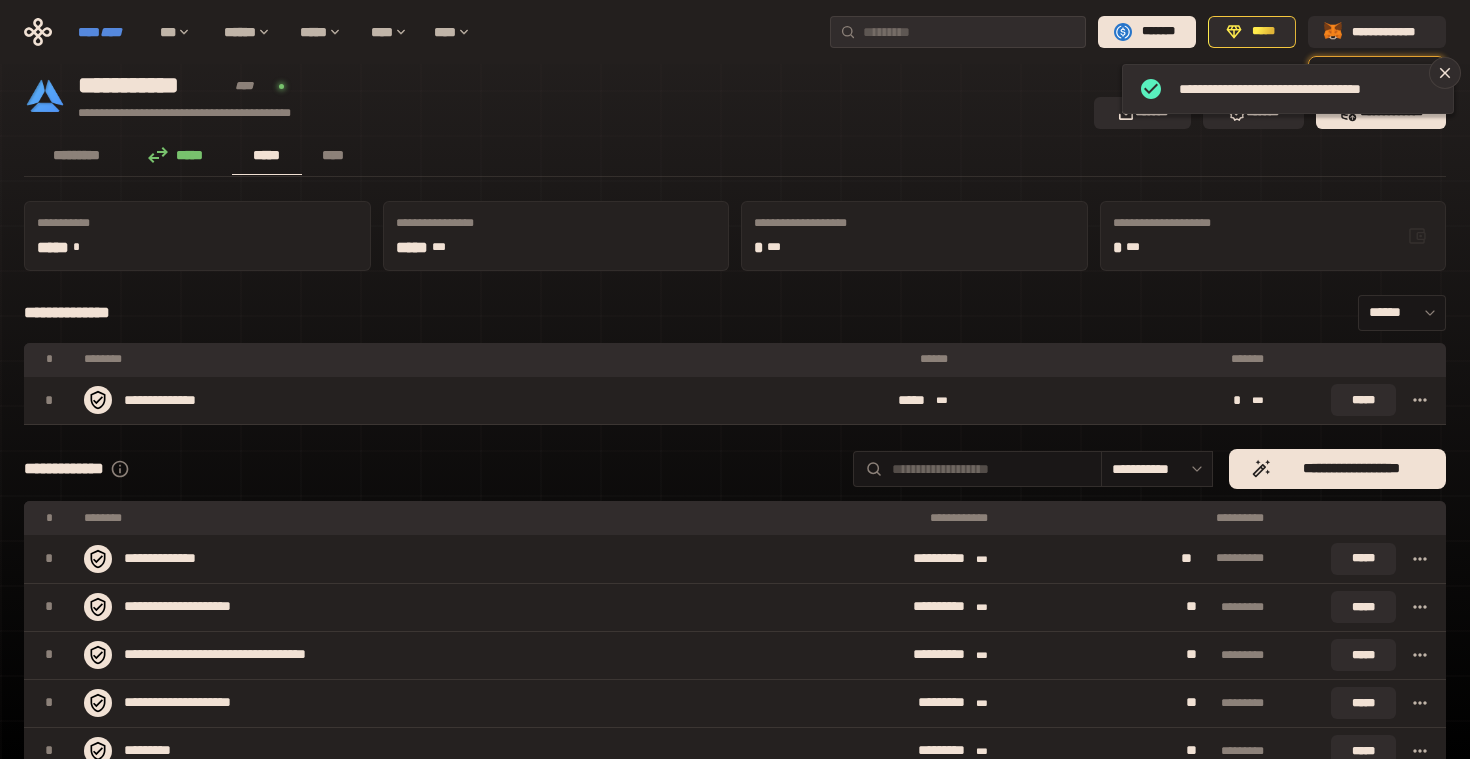 click on "****" at bounding box center (111, 32) 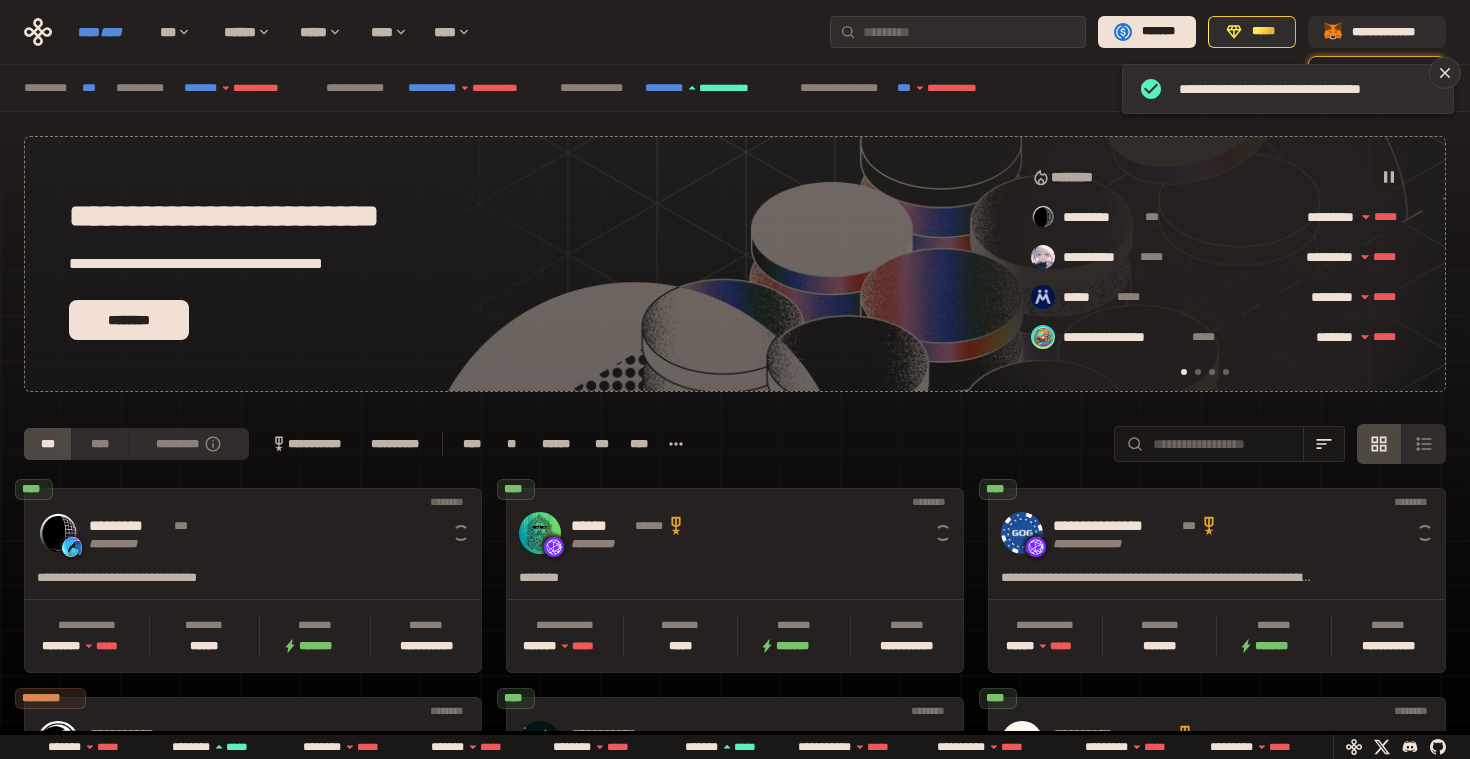 scroll, scrollTop: 0, scrollLeft: 16, axis: horizontal 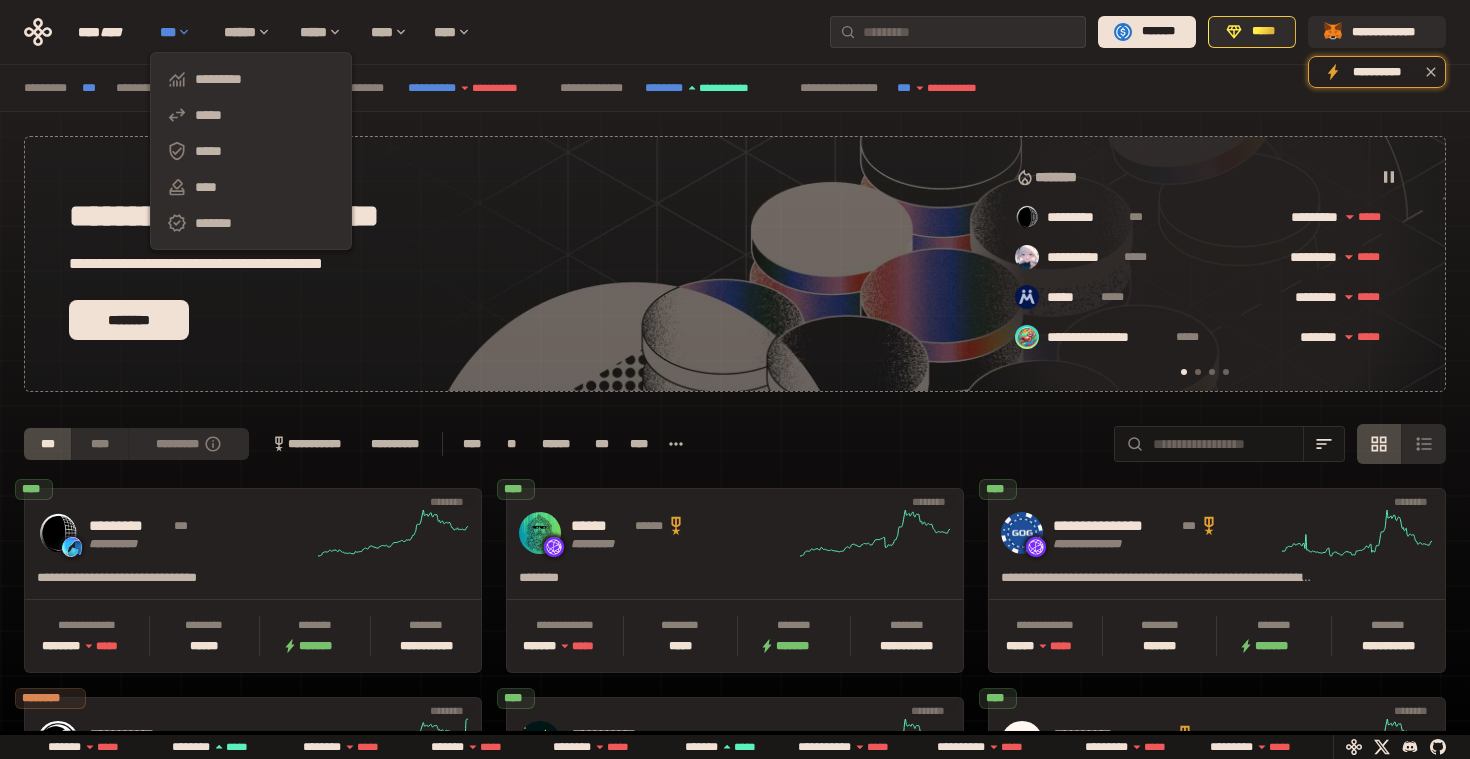 click on "***" at bounding box center [182, 32] 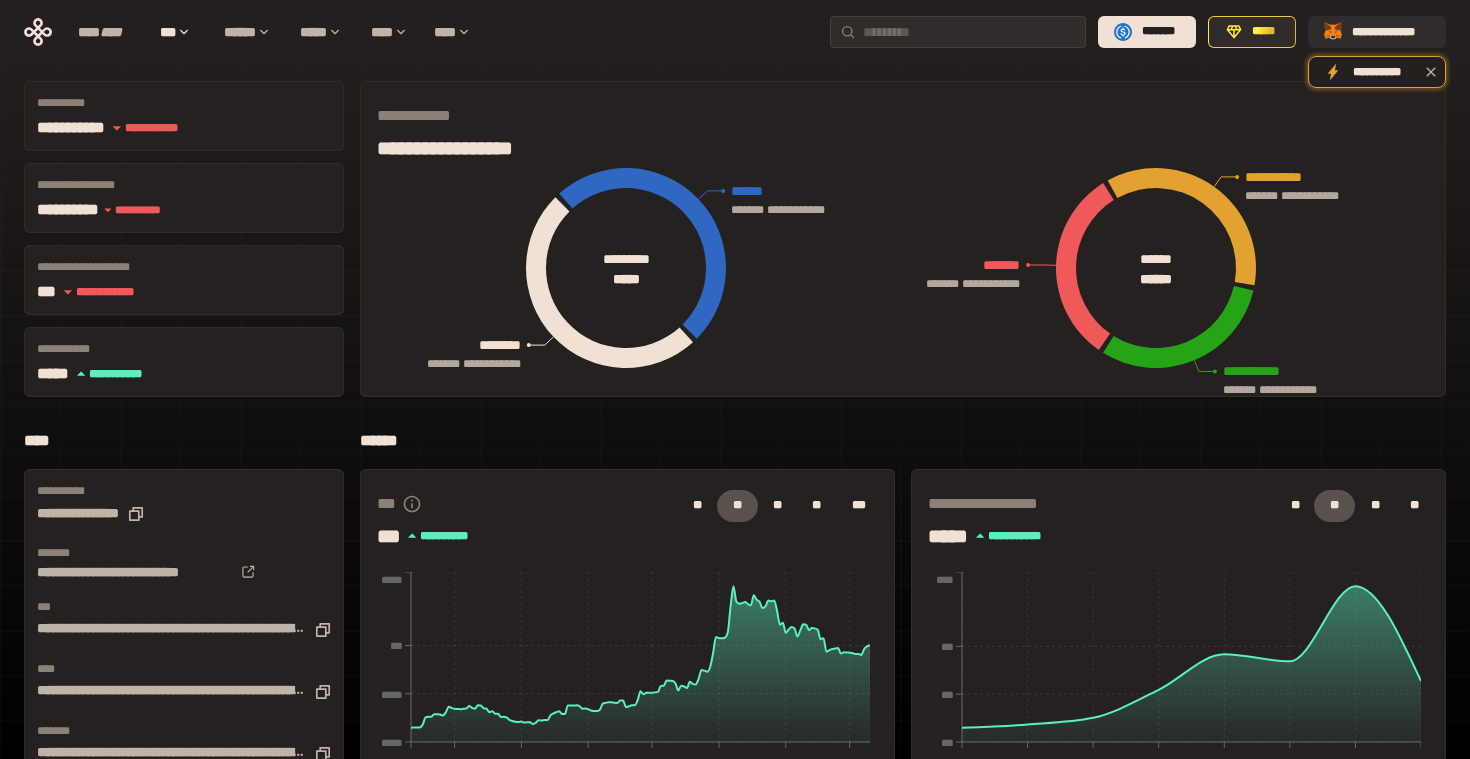scroll, scrollTop: 0, scrollLeft: 0, axis: both 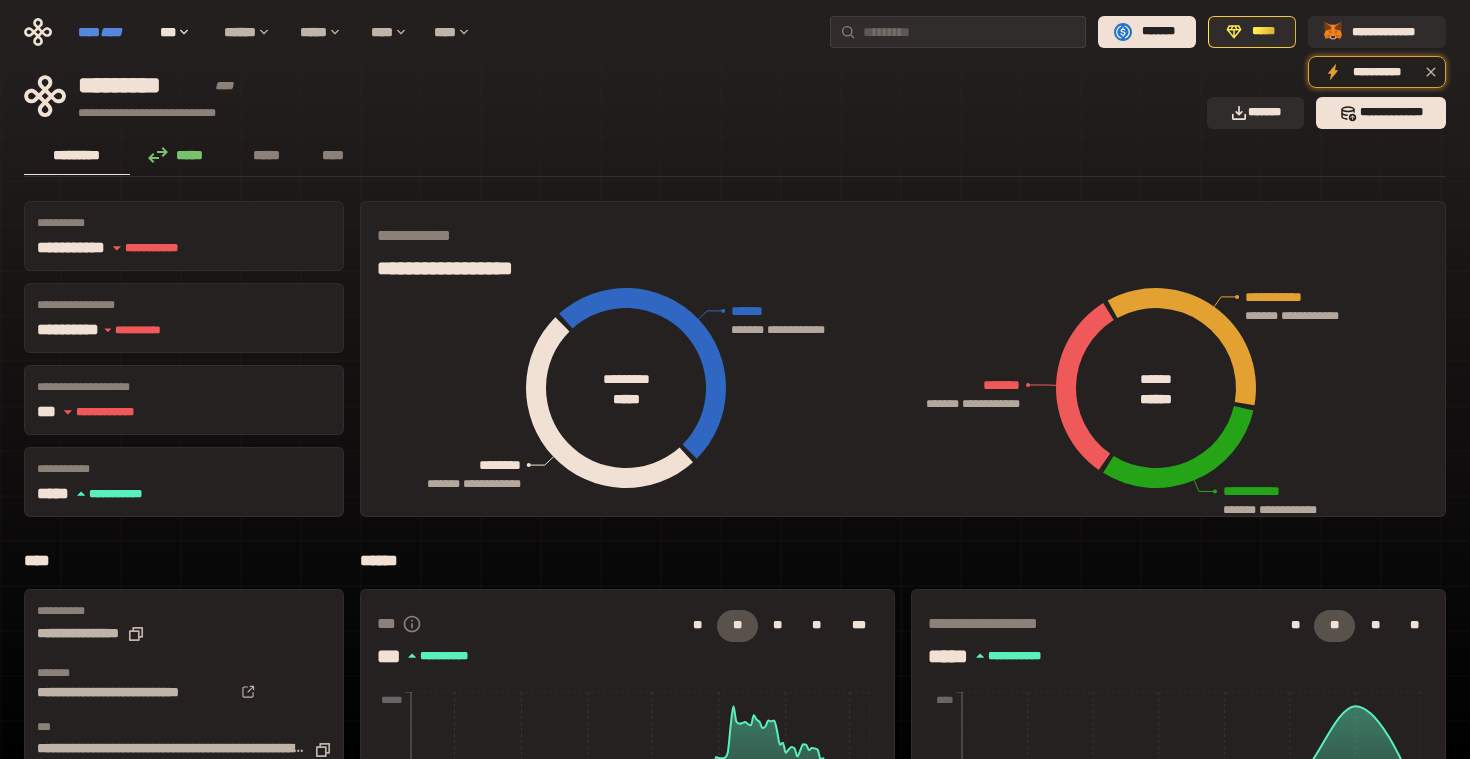 click on "****" at bounding box center (111, 32) 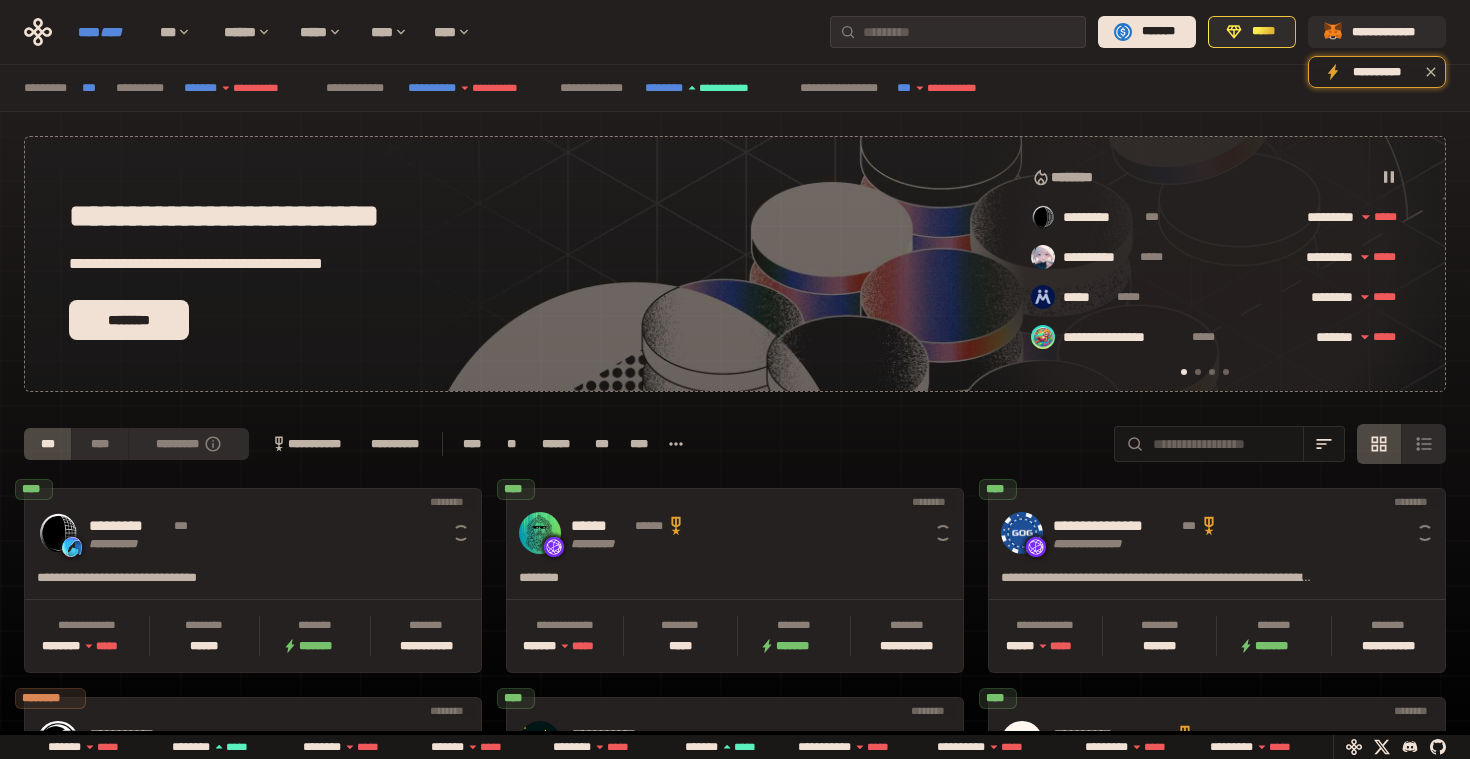 scroll, scrollTop: 0, scrollLeft: 16, axis: horizontal 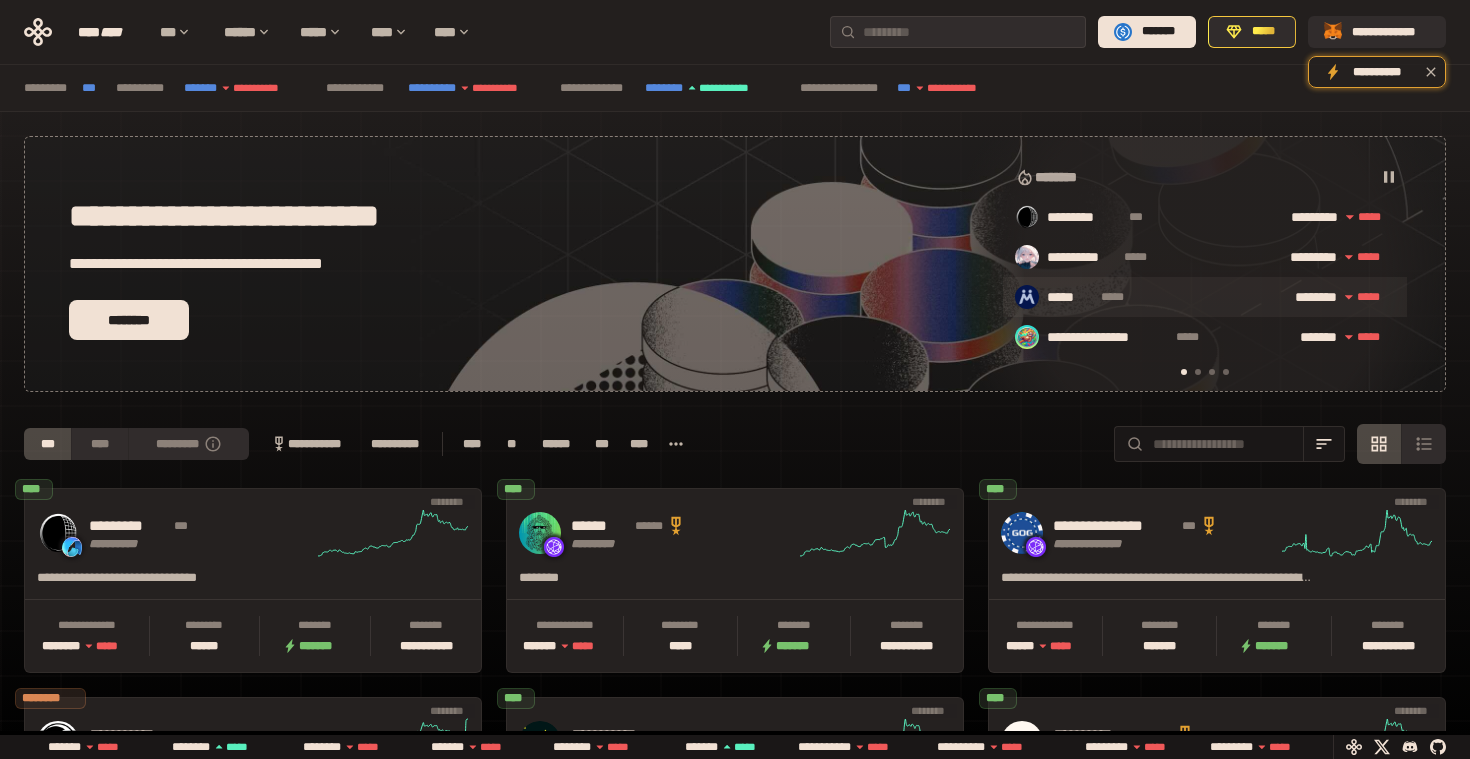 click on "*****" at bounding box center (1070, 298) 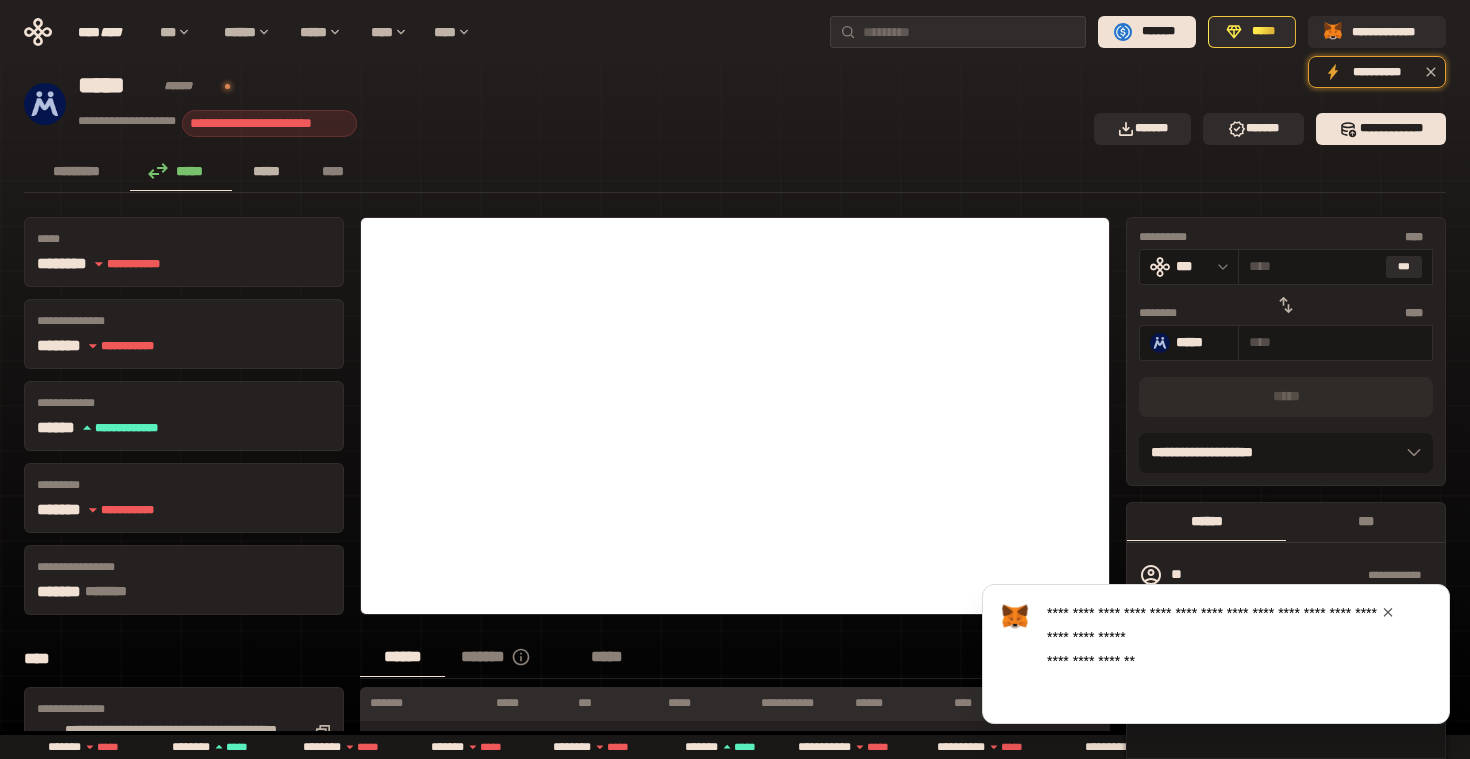 click on "*****" at bounding box center [267, 171] 